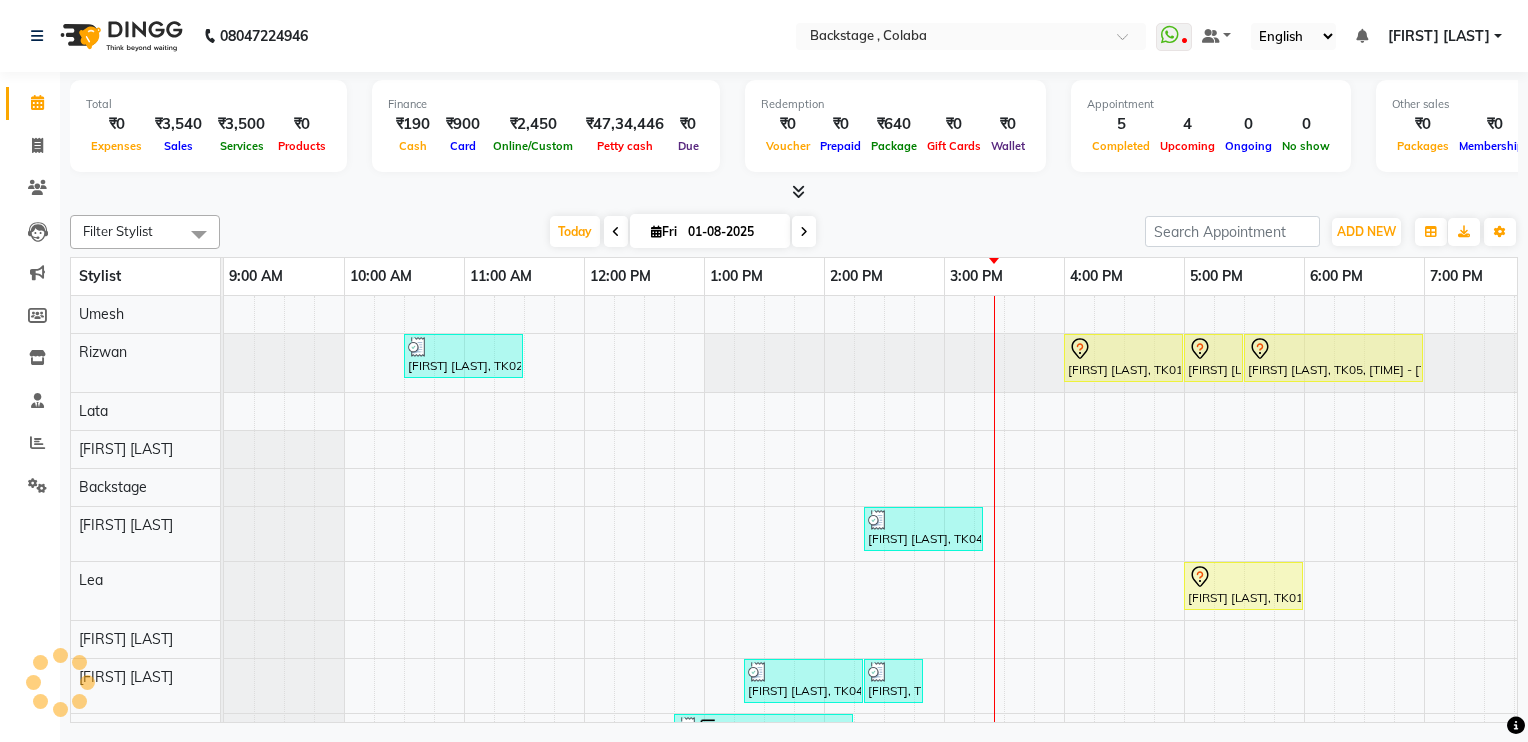 scroll, scrollTop: 0, scrollLeft: 0, axis: both 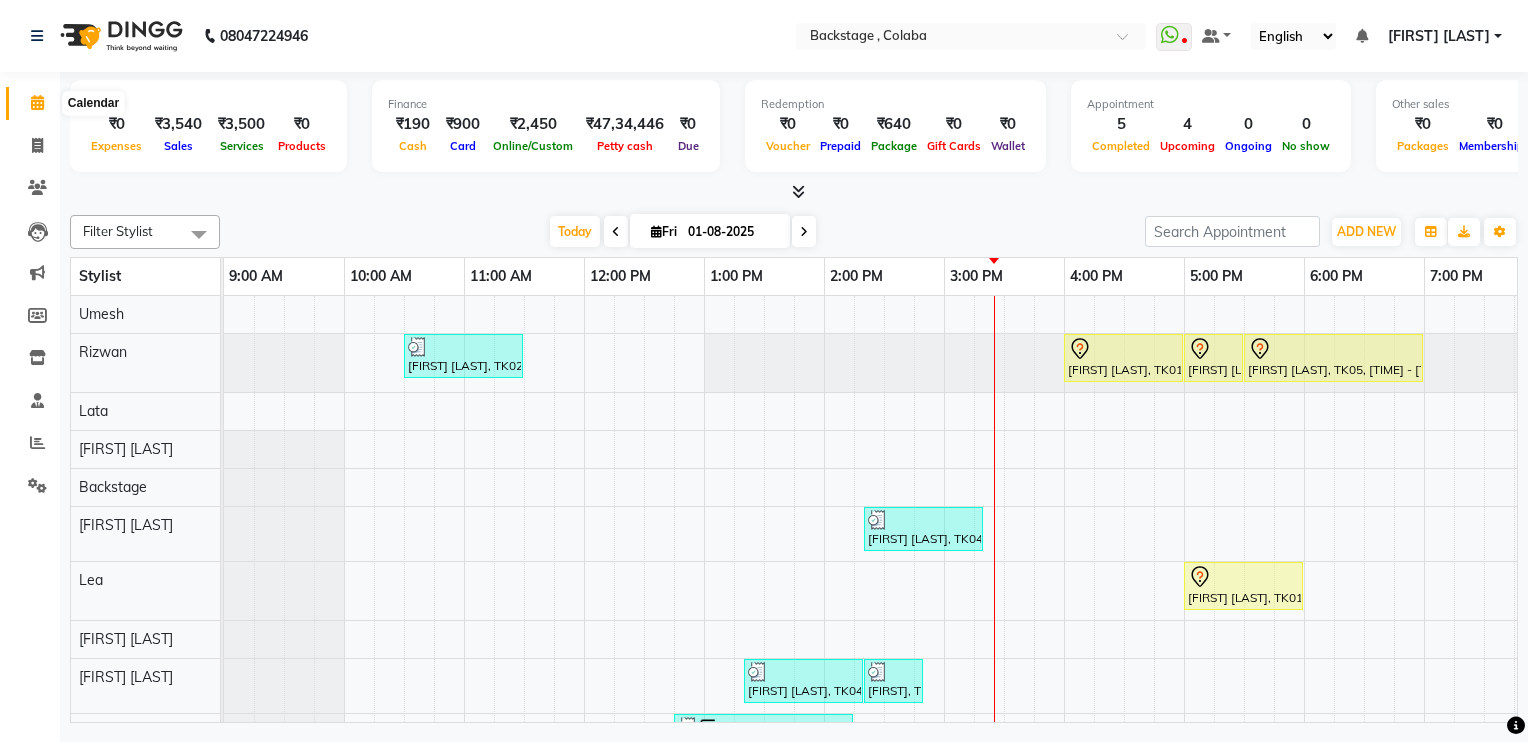 click 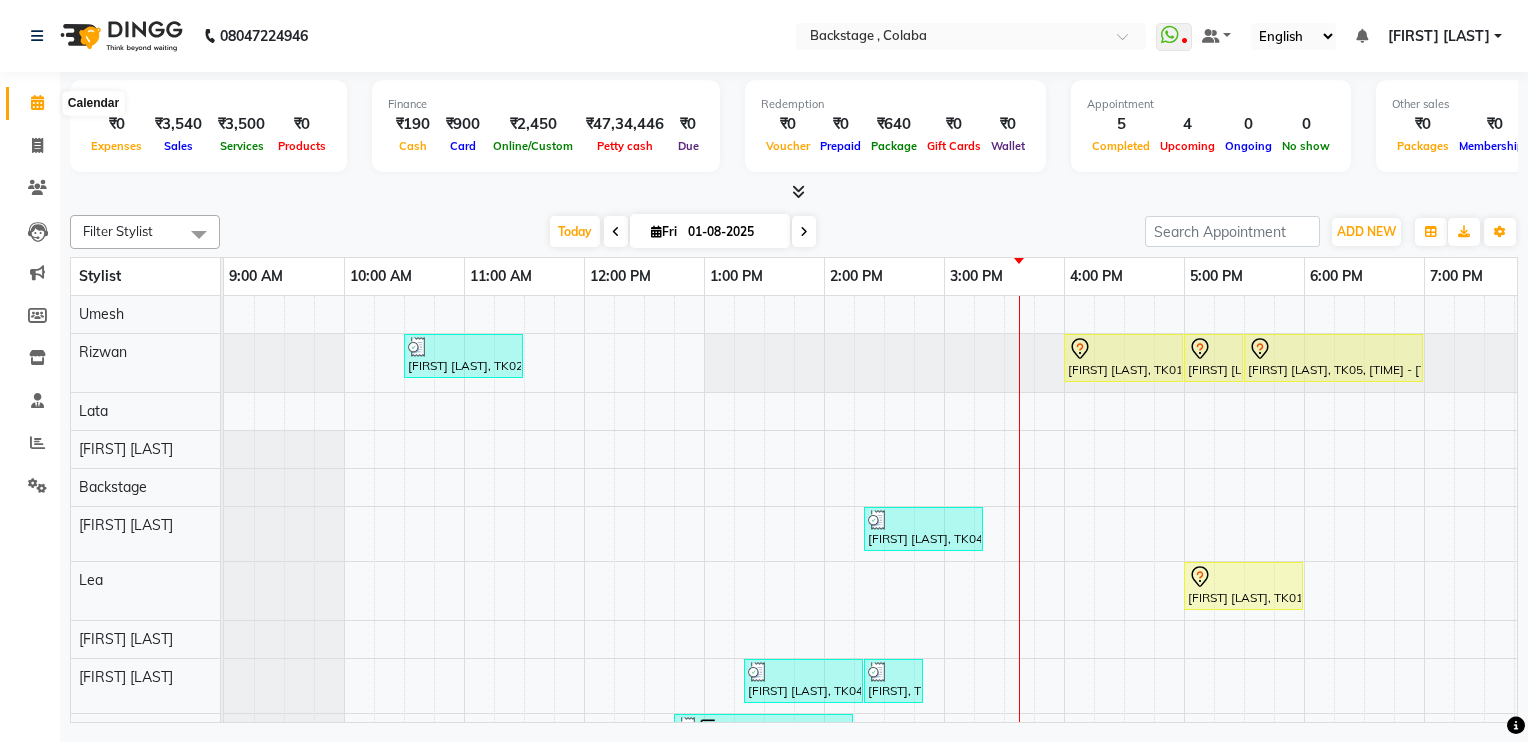 click 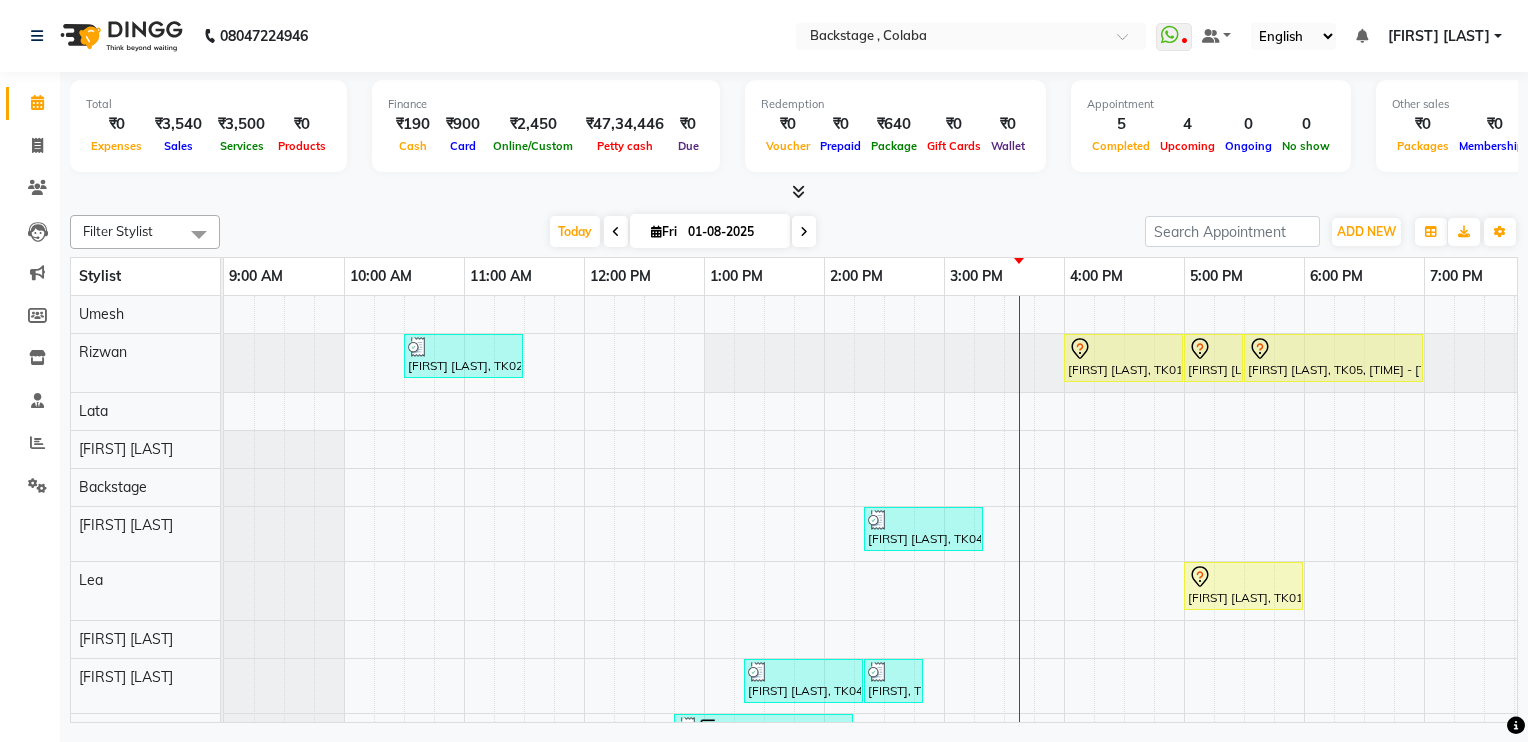 click 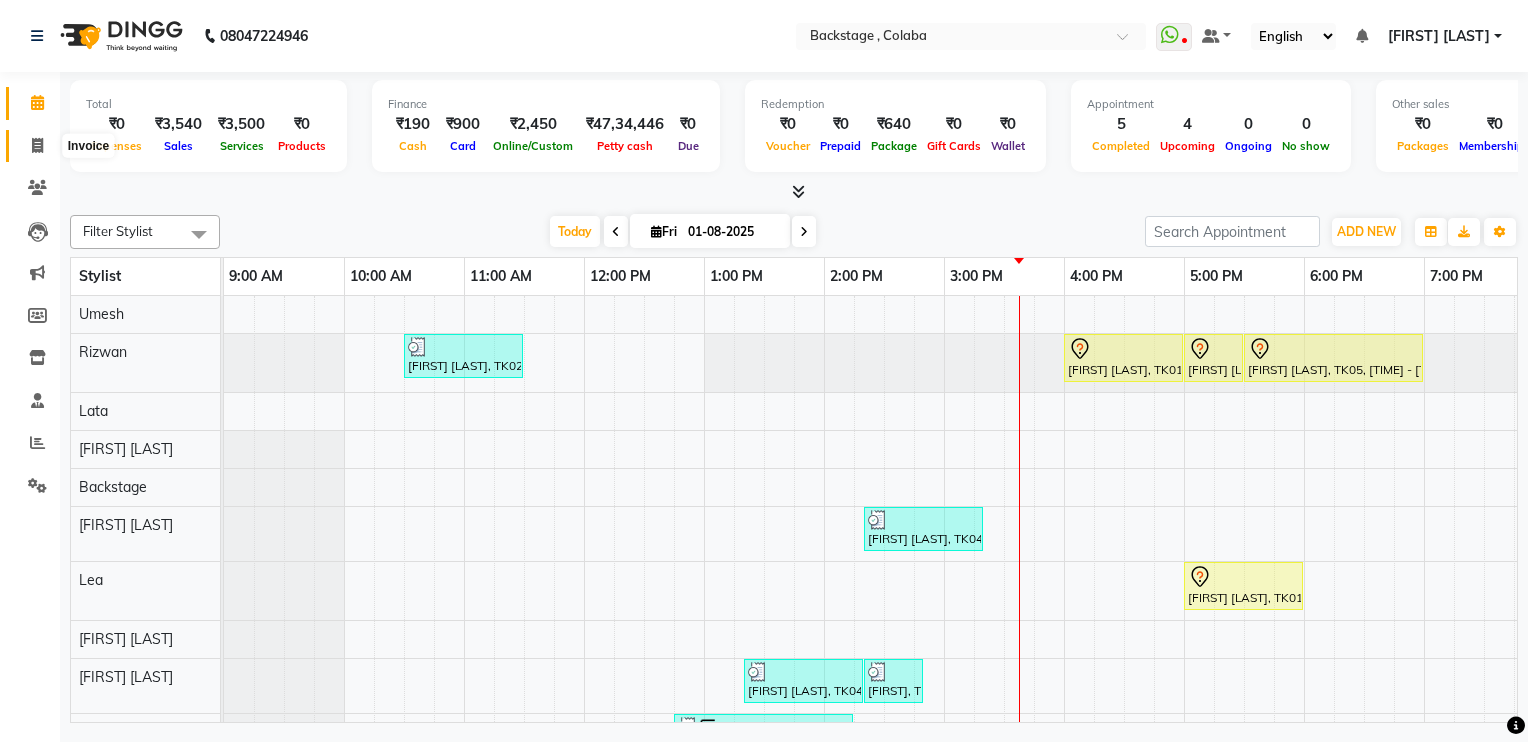 click 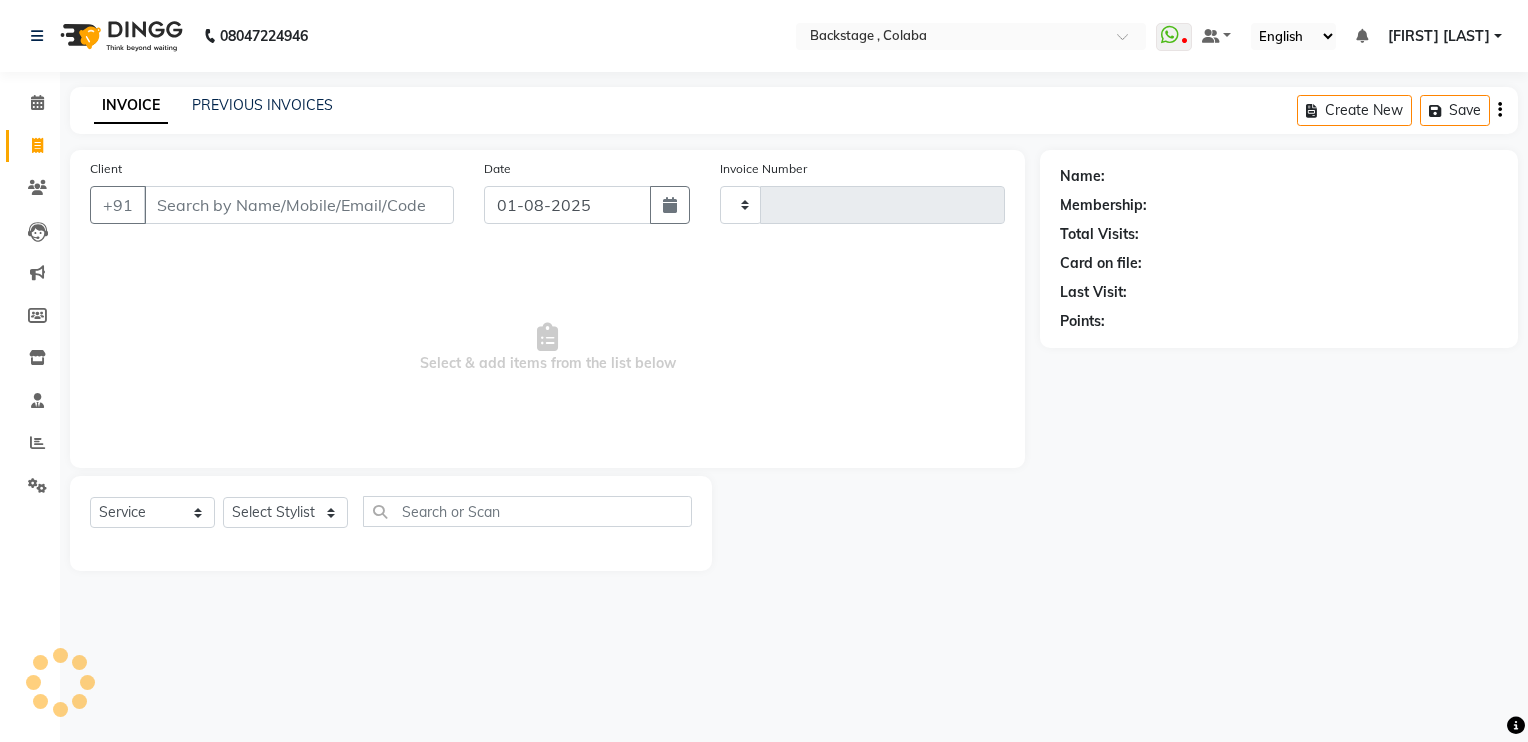 type on "1432" 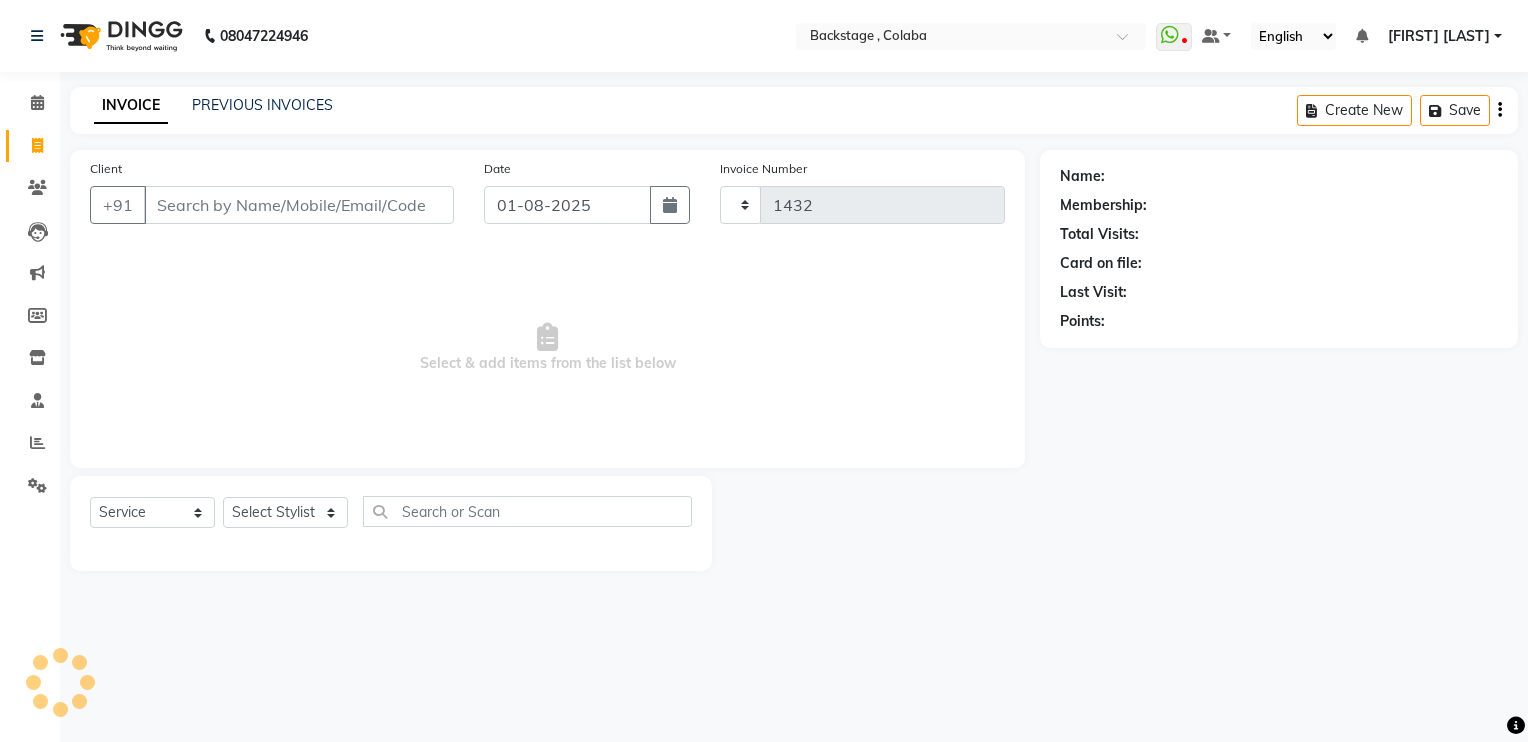 select on "5451" 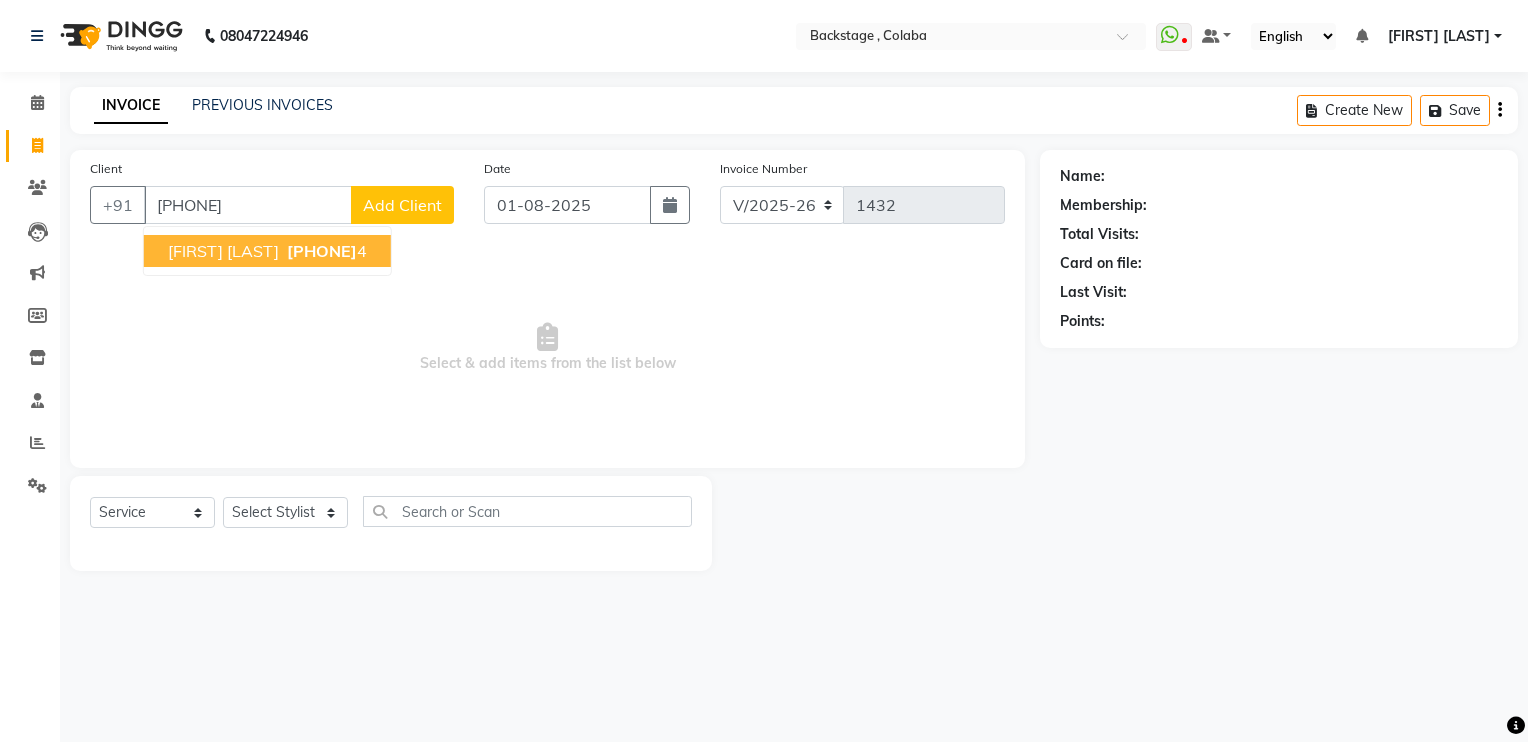 click on "[FIRST] [LAST]" at bounding box center (223, 251) 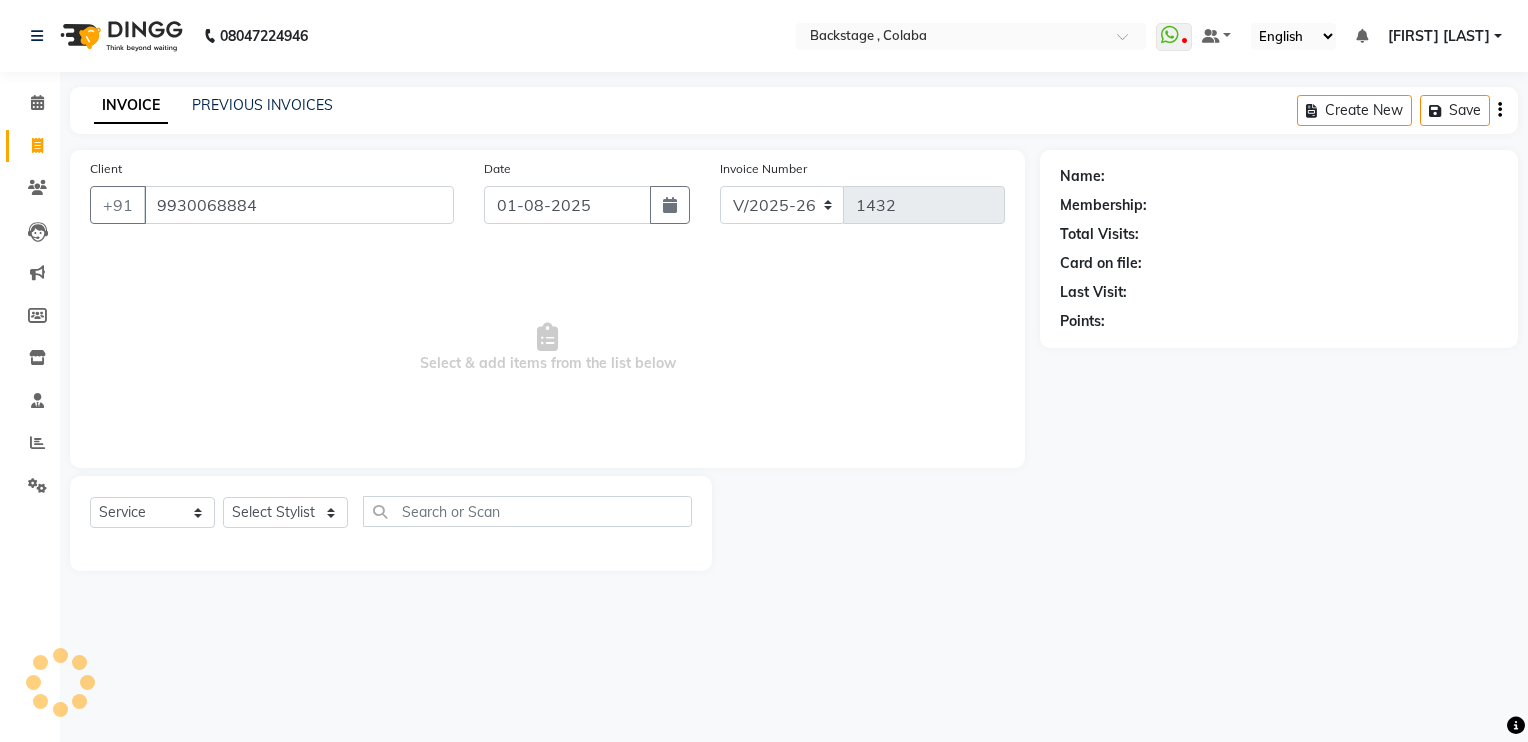 type on "9930068884" 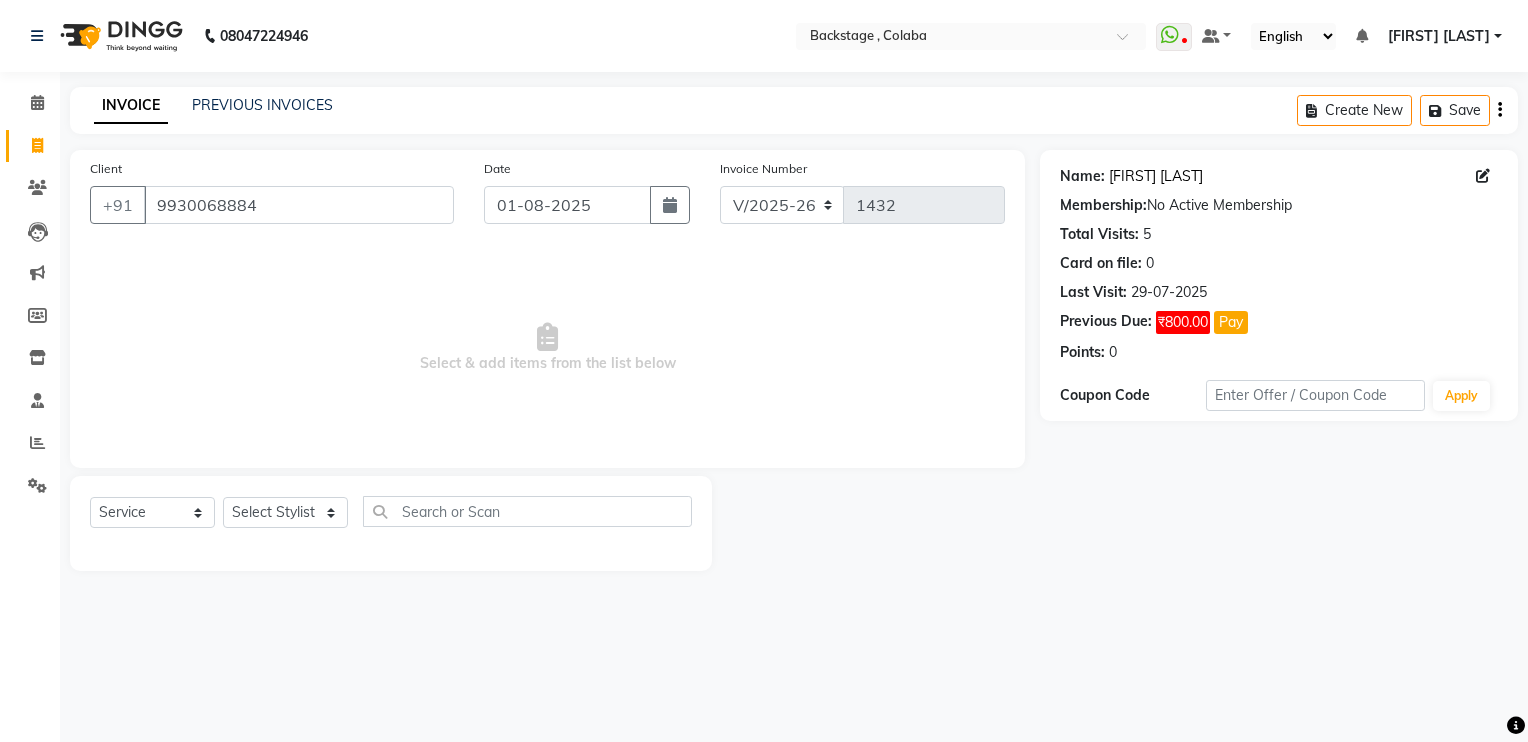 click on "[FIRST] [LAST]" 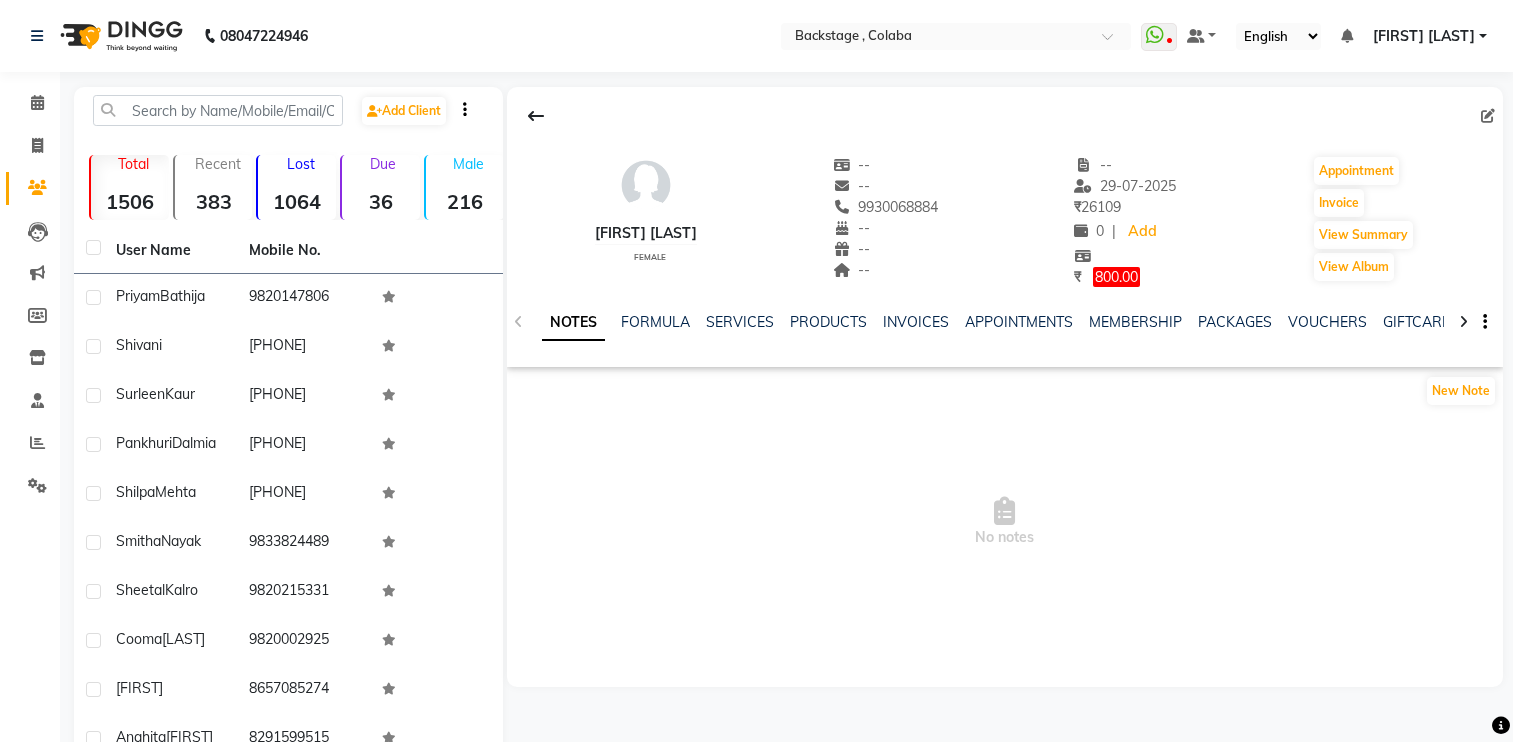 scroll, scrollTop: 0, scrollLeft: 0, axis: both 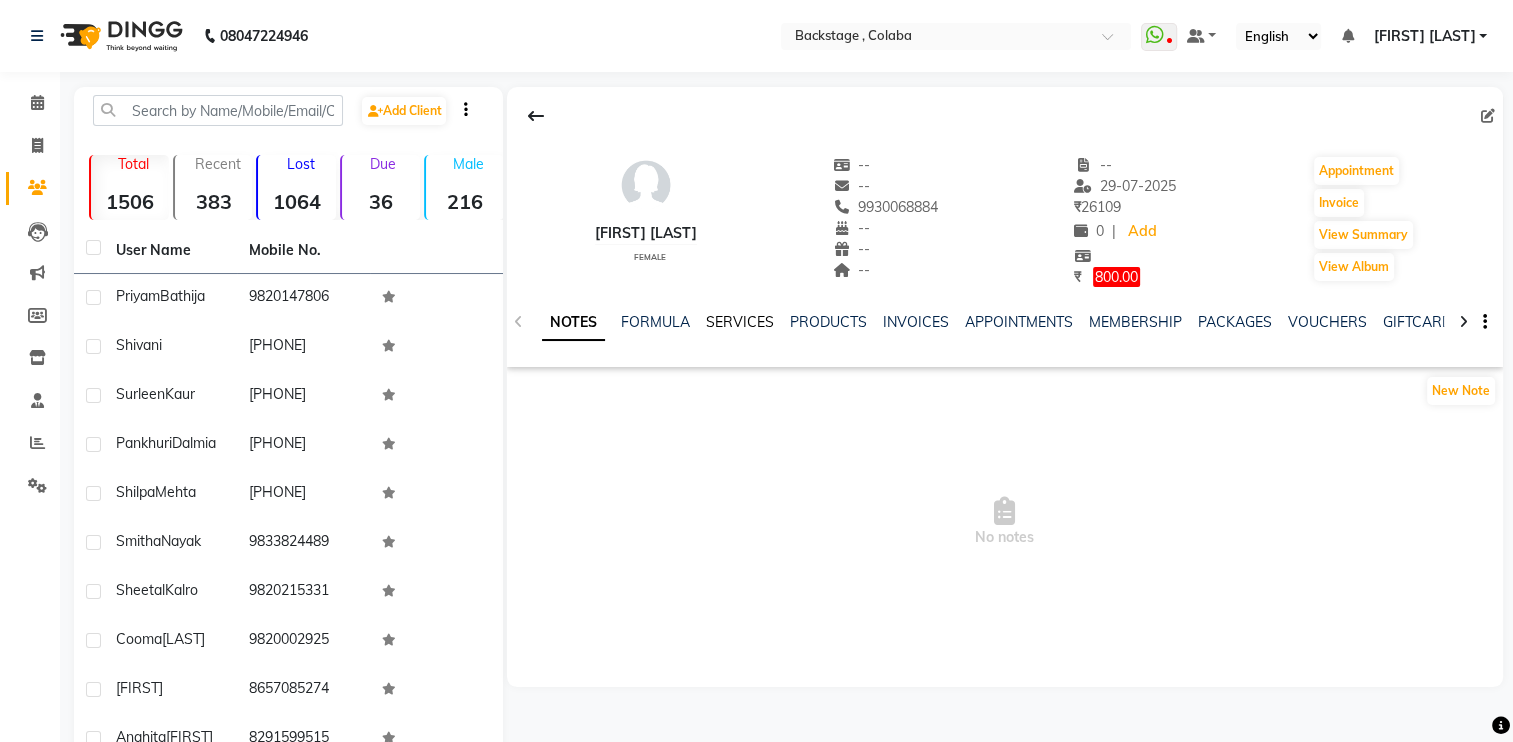 click on "SERVICES" 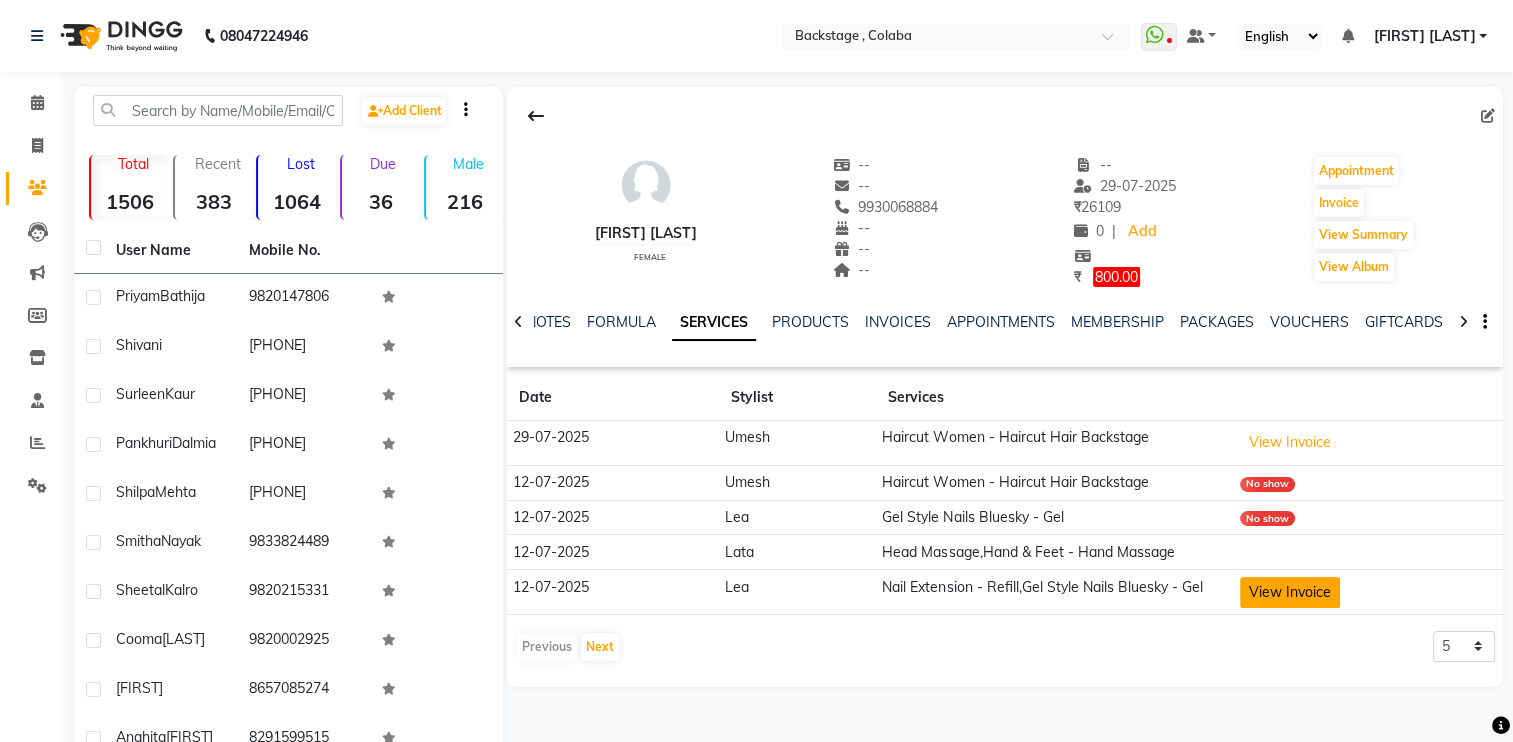 click on "View Invoice" 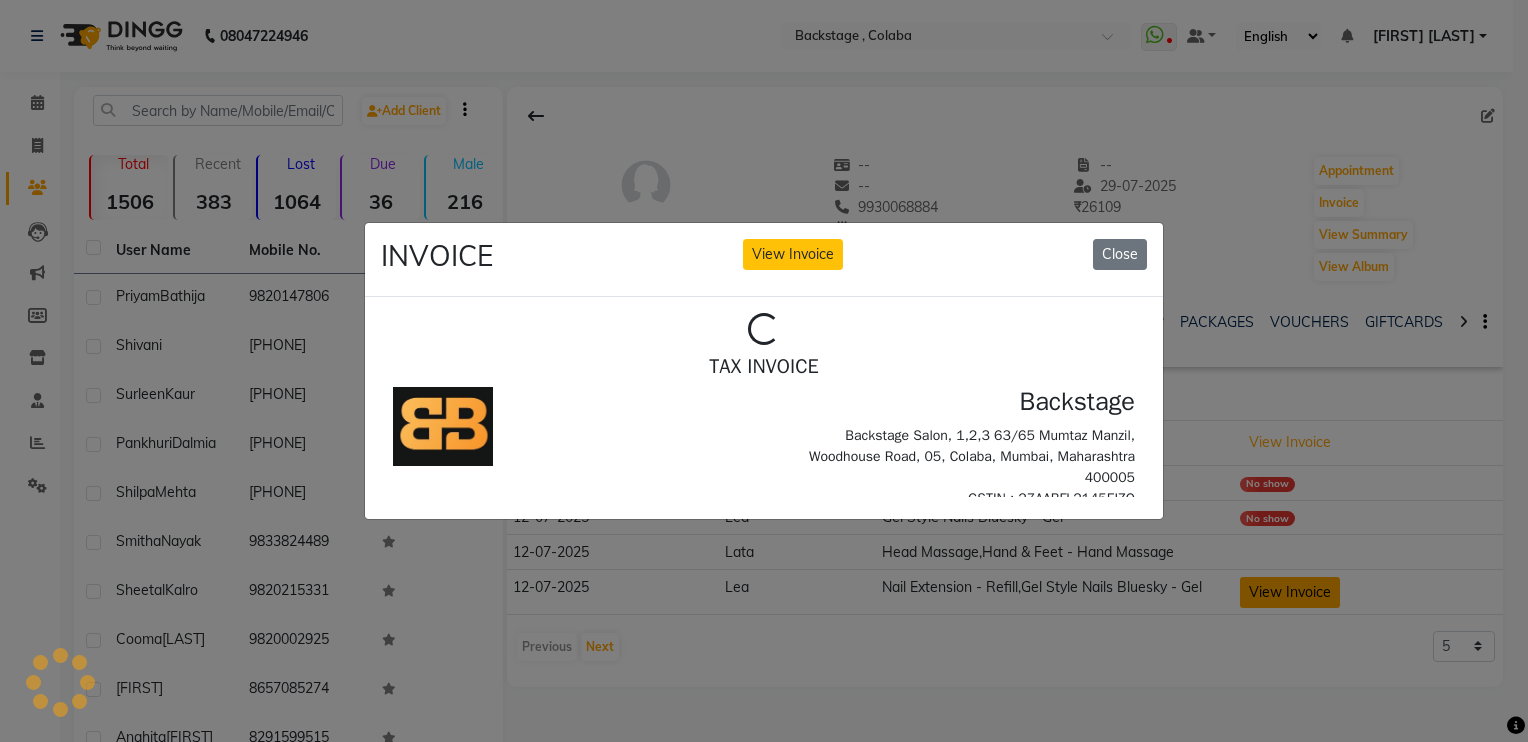 scroll, scrollTop: 0, scrollLeft: 0, axis: both 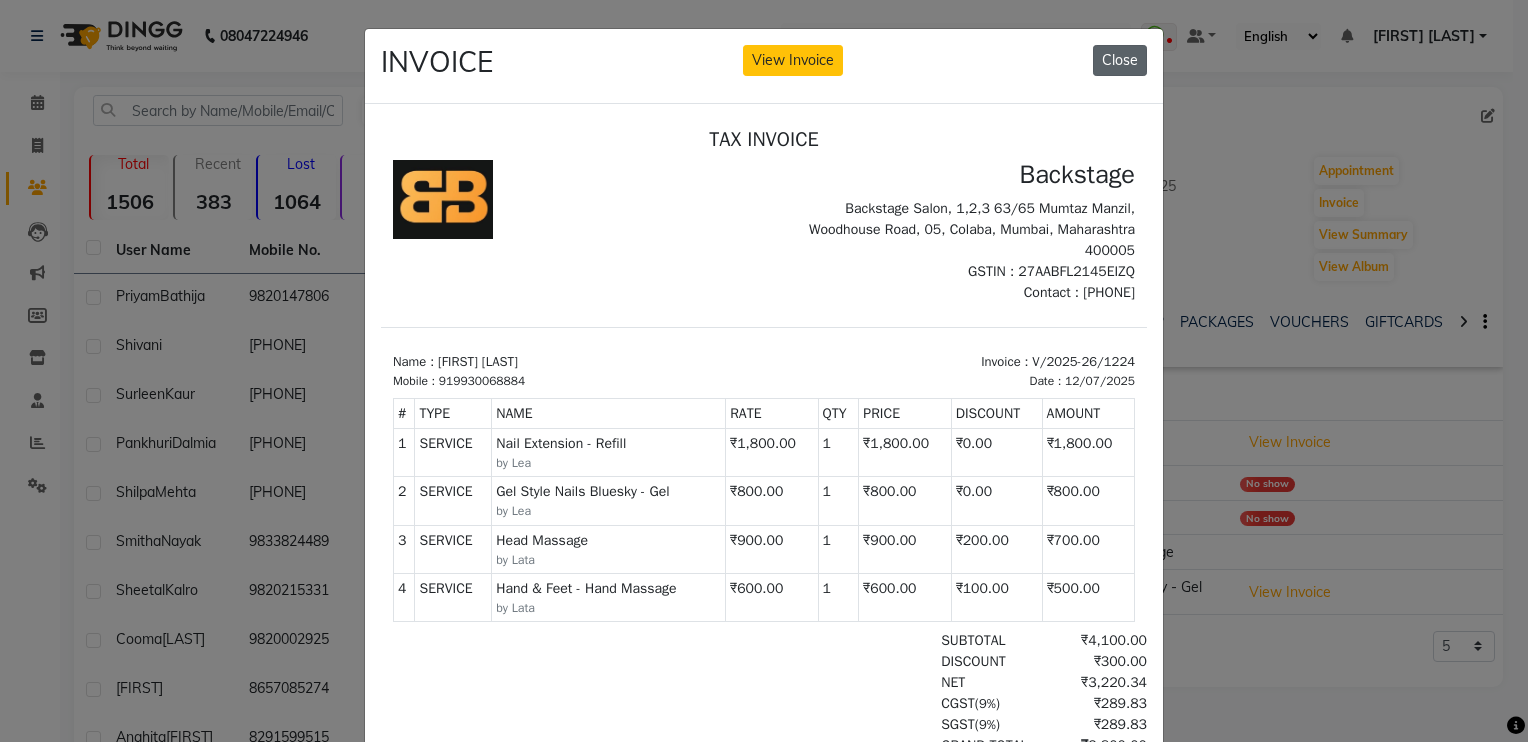 click on "Close" 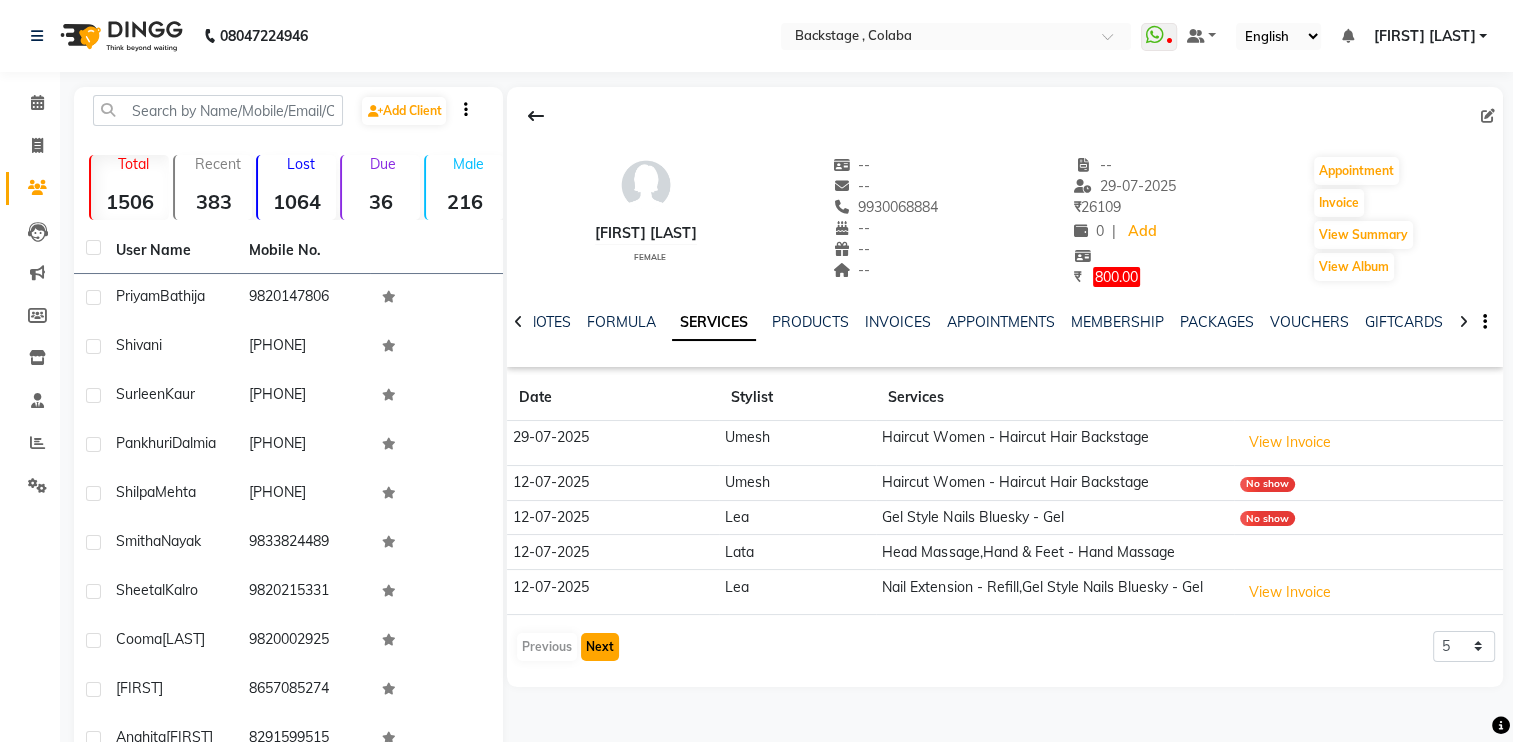 click on "Next" 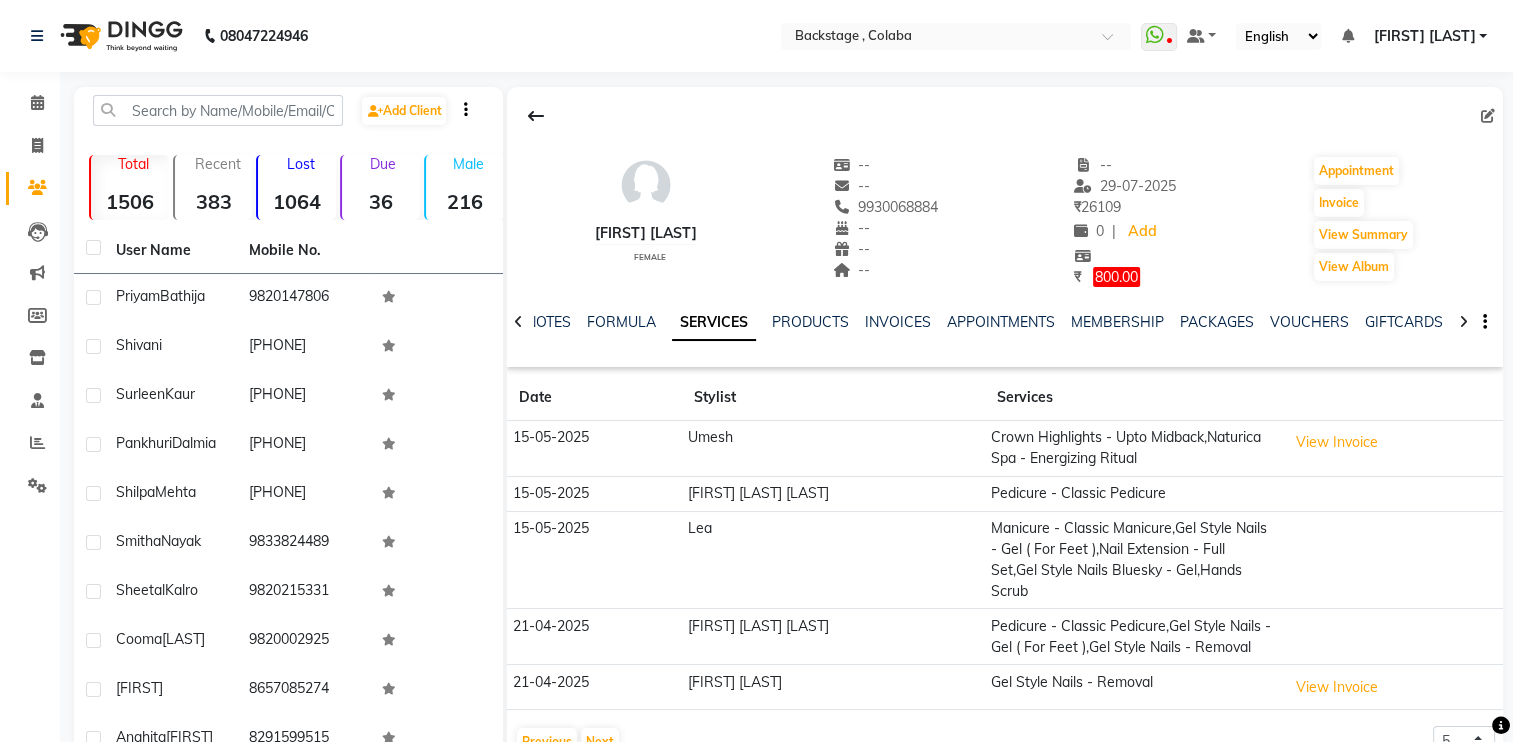 click on "Date Stylist Services 15-05-2025 Umesh Crown Highlights  - Upto Midback,Naturica Spa - Energizing Ritual  View Invoice  15-05-2025 [FIRST] [LAST] [LAST] Pedicure - Classic Pedicure 15-05-2025 Lea Manicure - Classic Manicure,Gel Style Nails - Gel ( For Feet ),Nail Extension  - Full Set,Gel Style Nails Bluesky - Gel,Hands Scrub 21-04-2025 [FIRST] [LAST] [LAST] Pedicure - Classic Pedicure,Gel Style Nails - Gel ( For Feet ),Gel Style Nails  - Removal 21-04-2025 [FIRST] [LAST] Gel Style Nails  - Removal  View Invoice   Previous   Next   5   10   50   100   500" 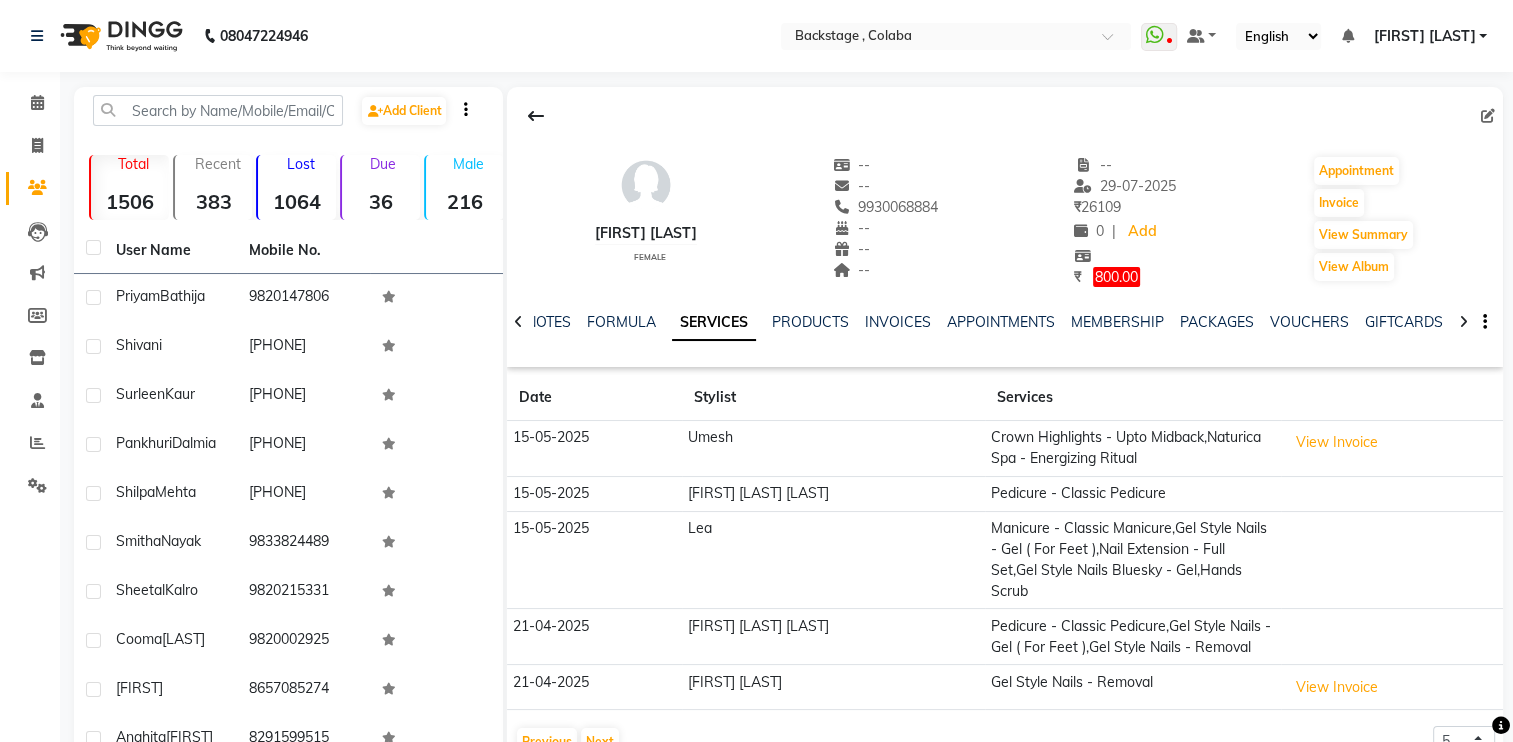 click on "Date Stylist Services 15-05-2025 Umesh Crown Highlights  - Upto Midback,Naturica Spa - Energizing Ritual  View Invoice  15-05-2025 [FIRST] [LAST] [LAST] Pedicure - Classic Pedicure 15-05-2025 Lea Manicure - Classic Manicure,Gel Style Nails - Gel ( For Feet ),Nail Extension  - Full Set,Gel Style Nails Bluesky - Gel,Hands Scrub 21-04-2025 [FIRST] [LAST] [LAST] Pedicure - Classic Pedicure,Gel Style Nails - Gel ( For Feet ),Gel Style Nails  - Removal 21-04-2025 [FIRST] [LAST] Gel Style Nails  - Removal  View Invoice   Previous   Next   5   10   50   100   500" 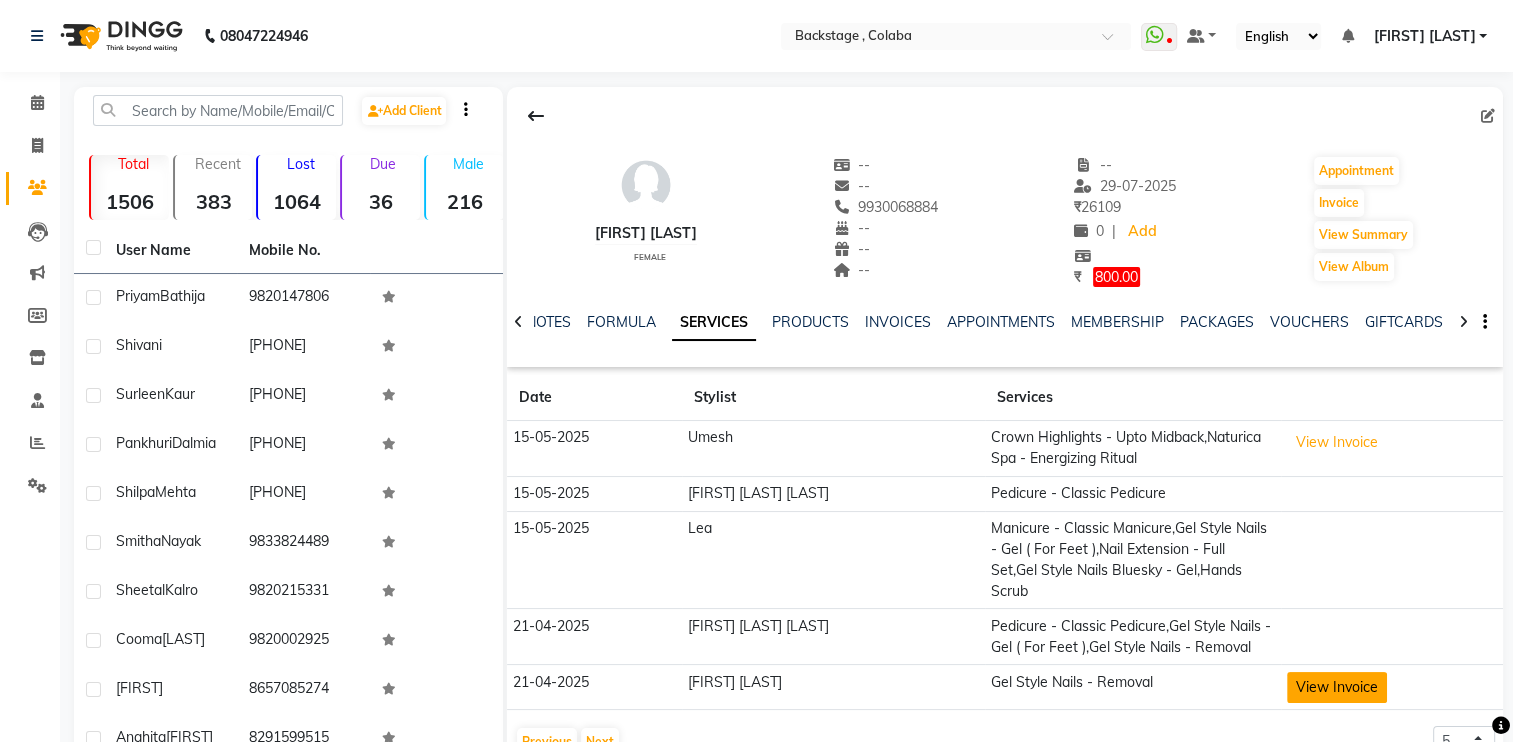 click on "View Invoice" 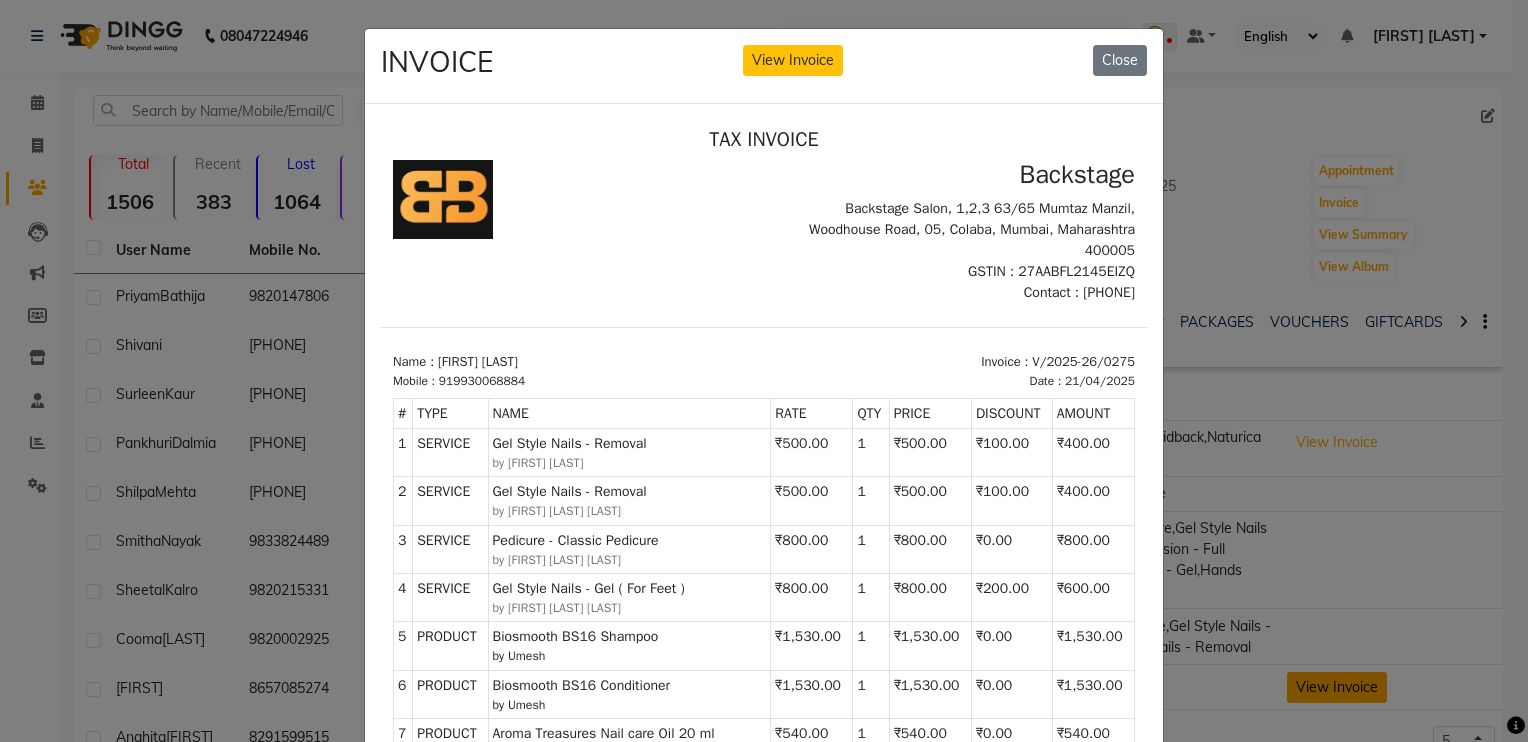 scroll, scrollTop: 0, scrollLeft: 0, axis: both 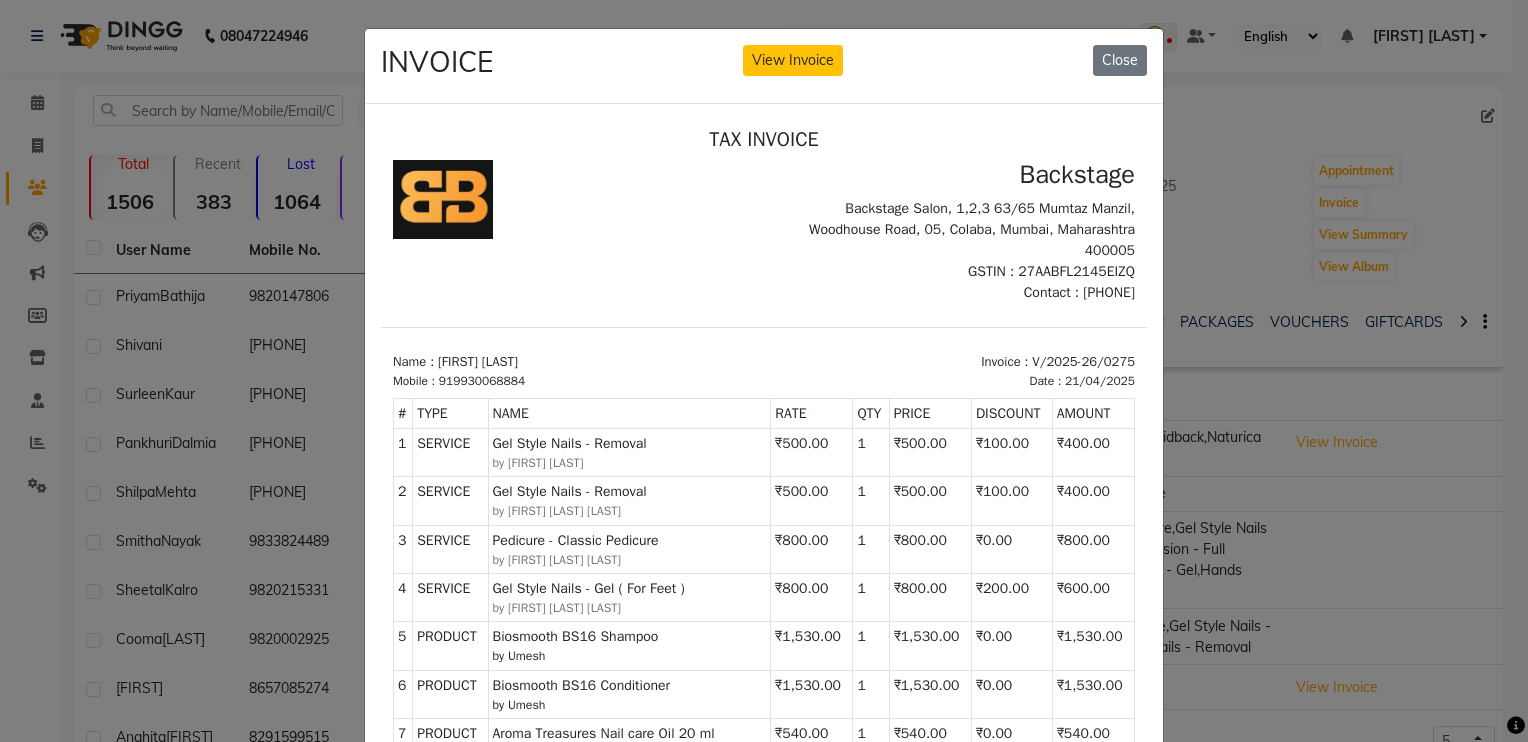 click on "INVOICE View Invoice Close" 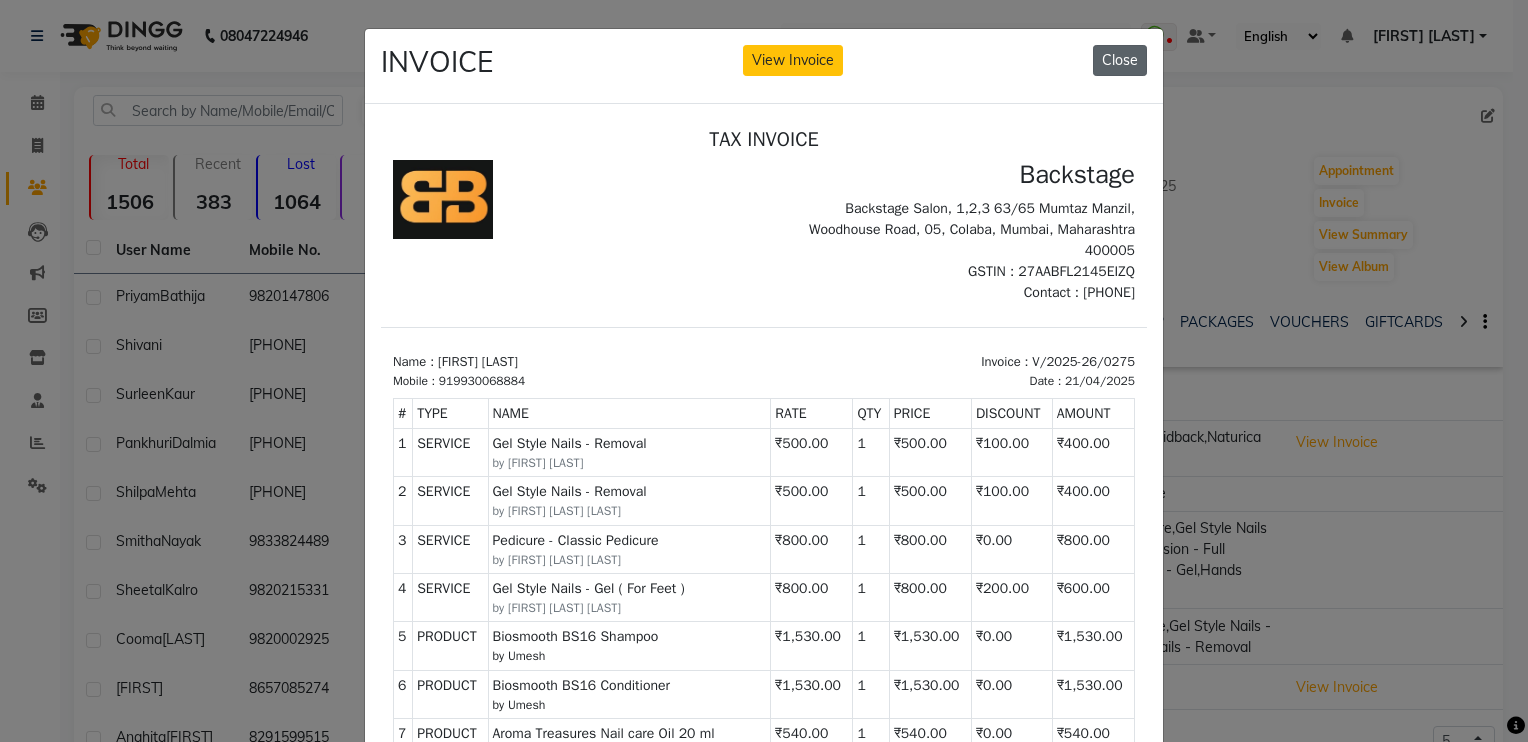 click on "Close" 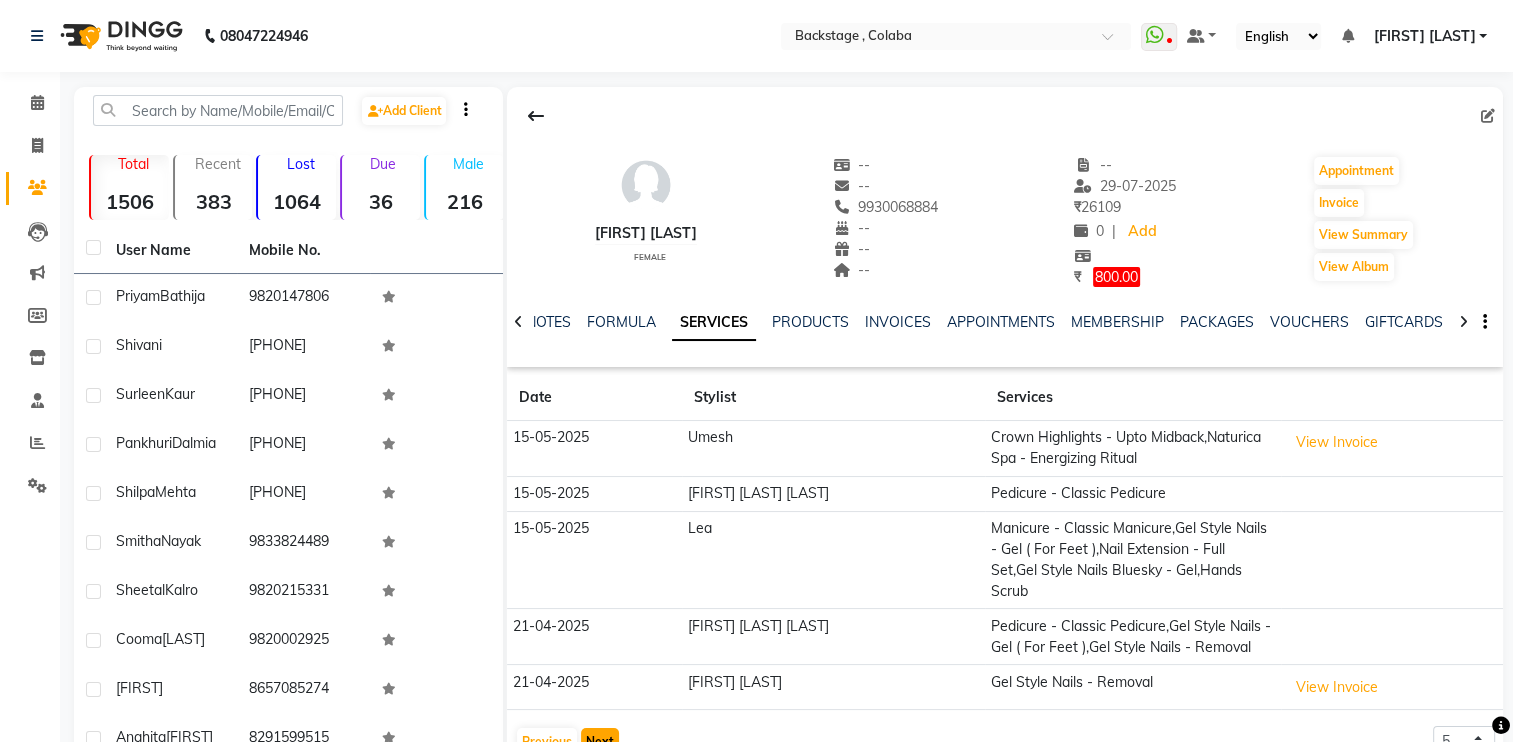 click on "Next" 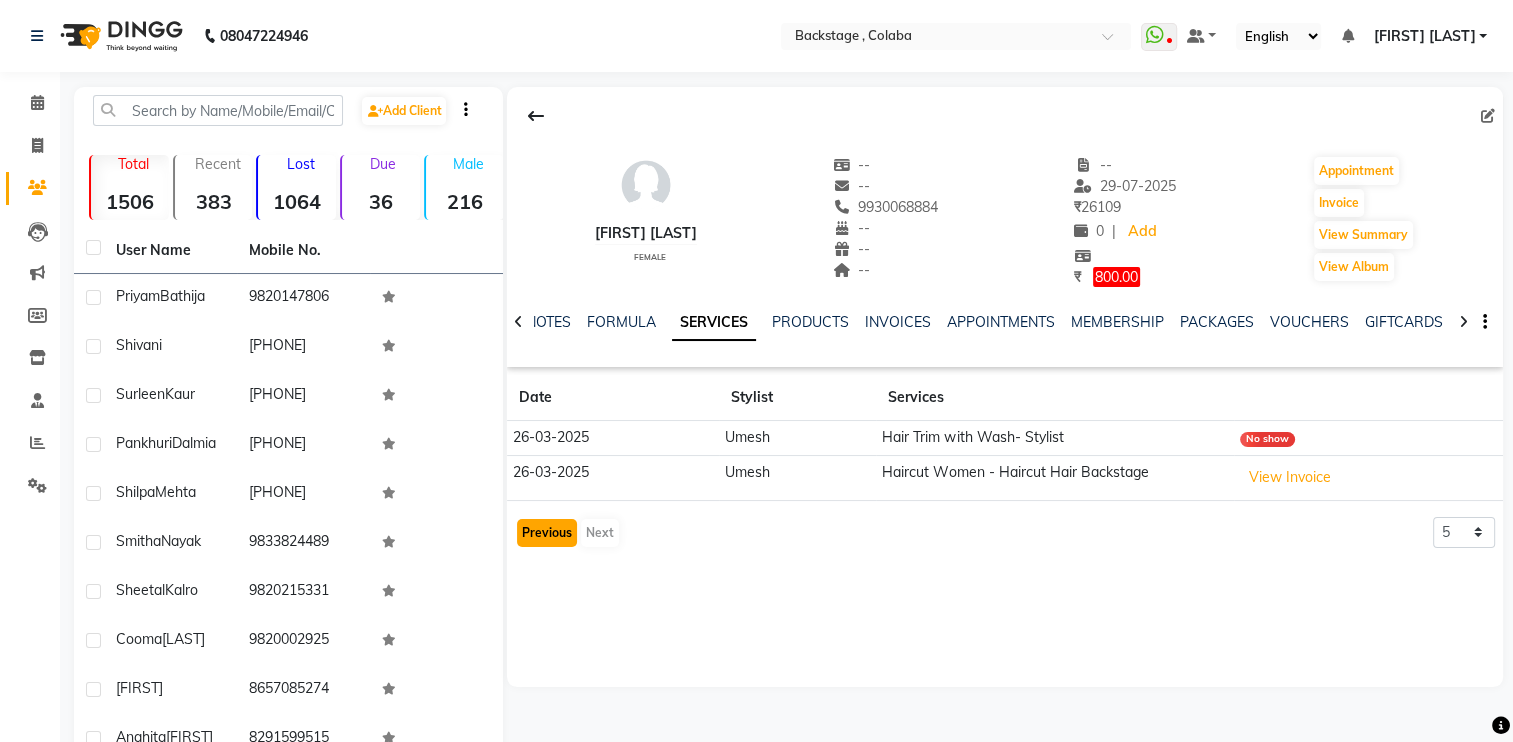 click on "Previous" 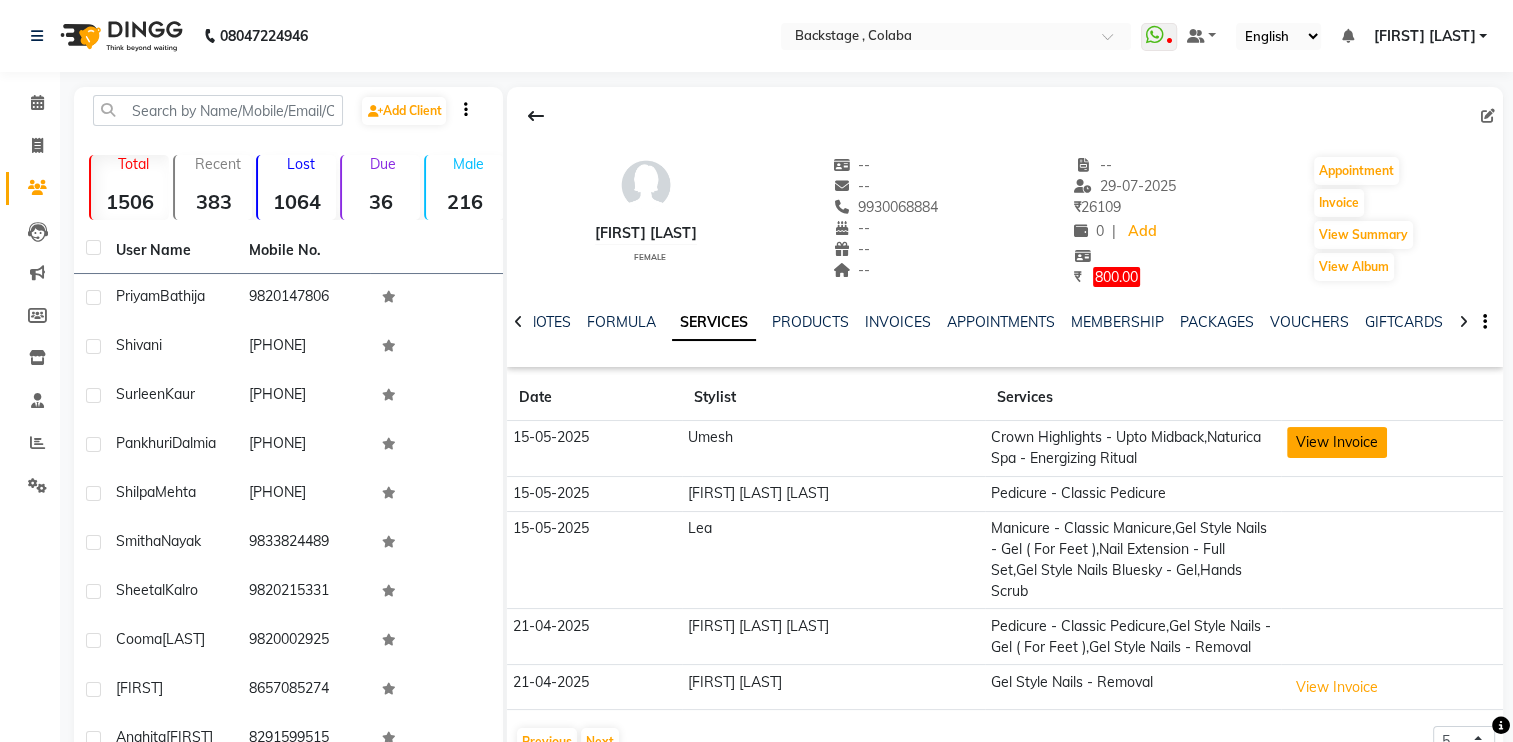 click on "View Invoice" 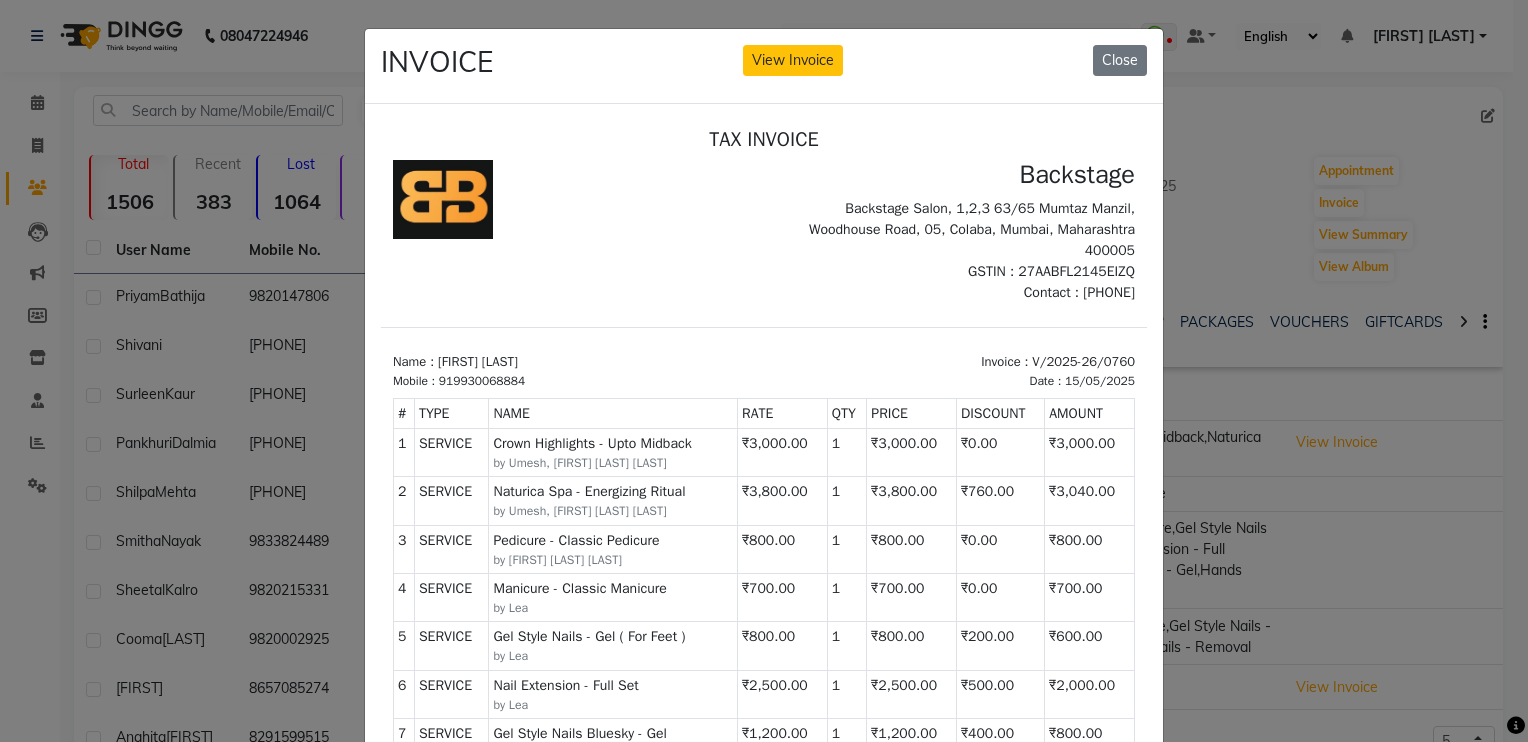 scroll, scrollTop: 0, scrollLeft: 0, axis: both 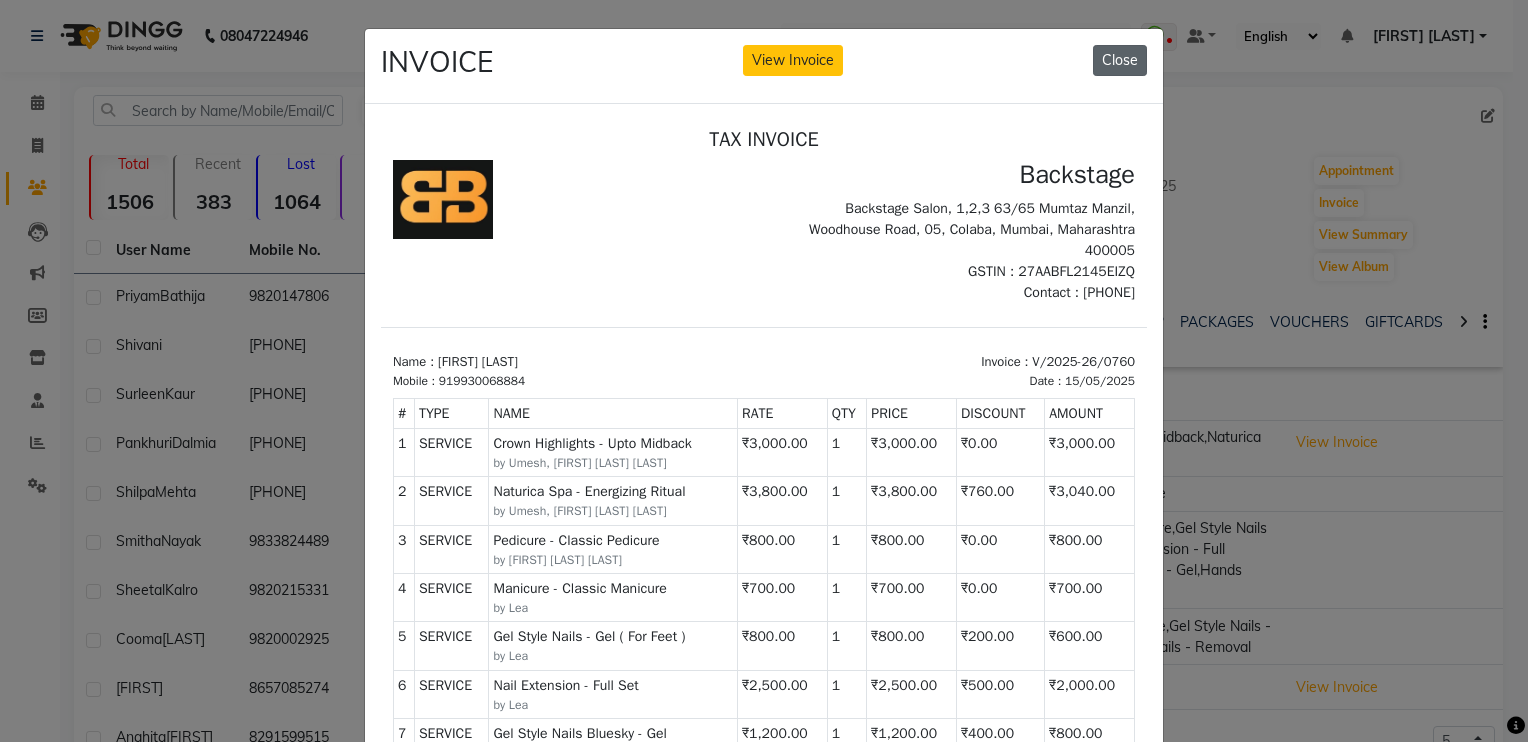 click on "Close" 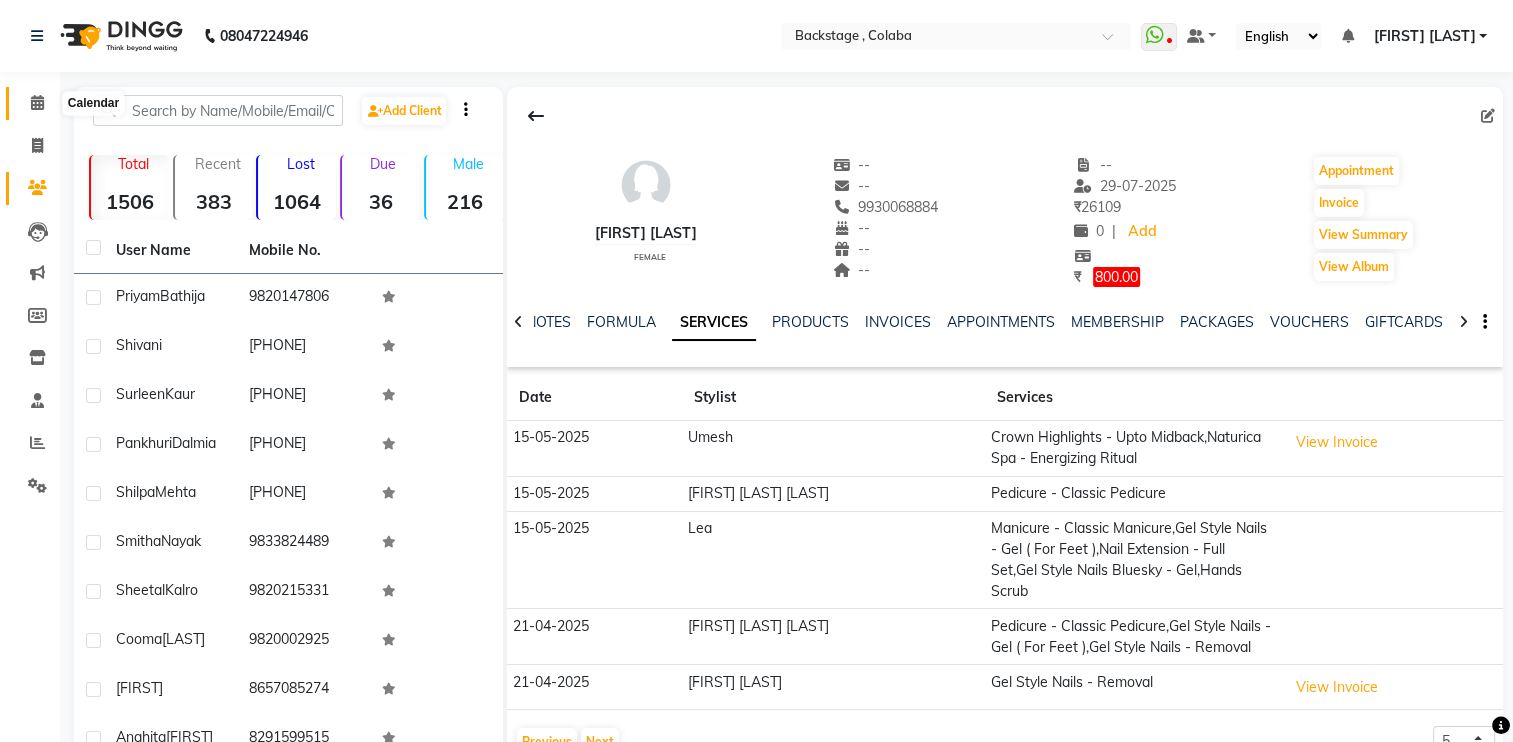 click 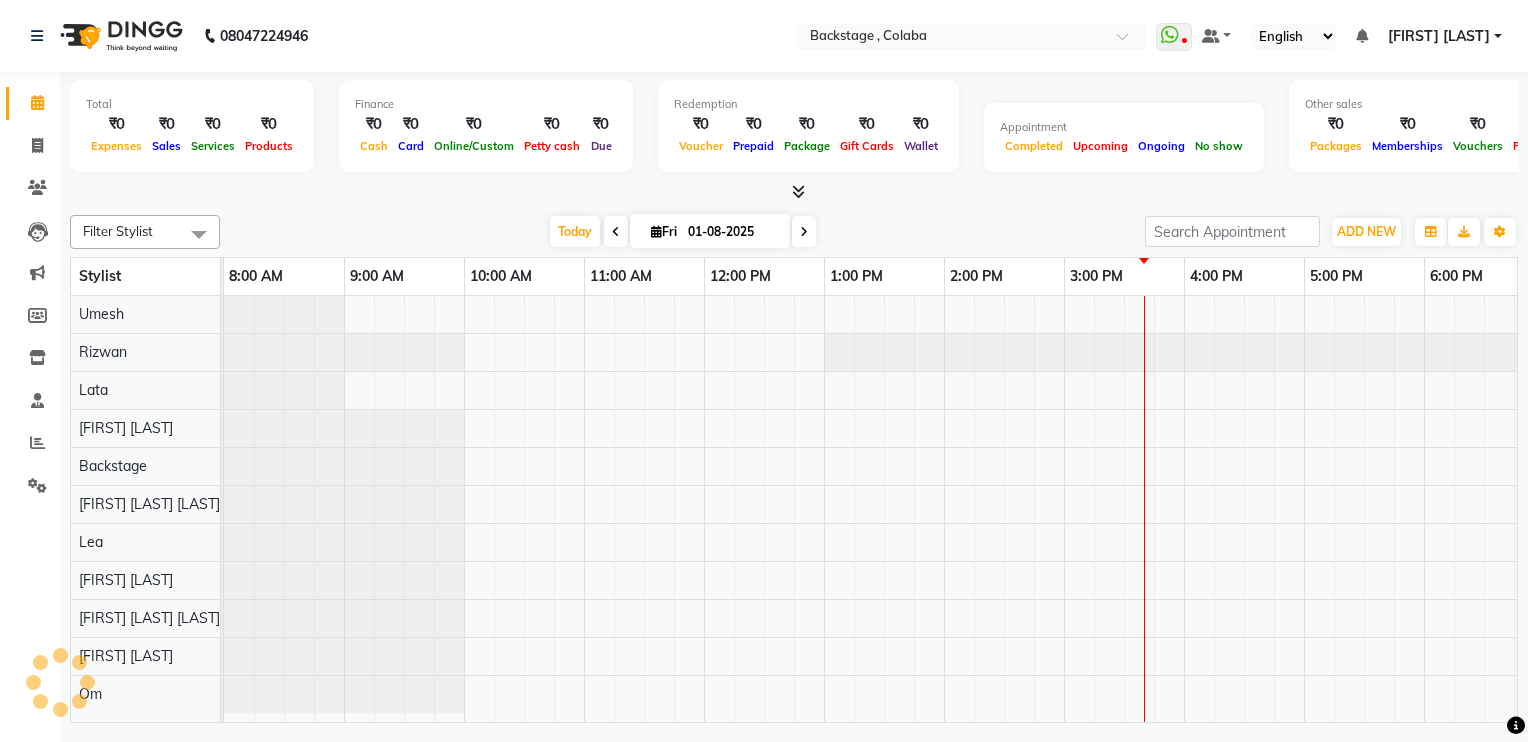 scroll, scrollTop: 0, scrollLeft: 146, axis: horizontal 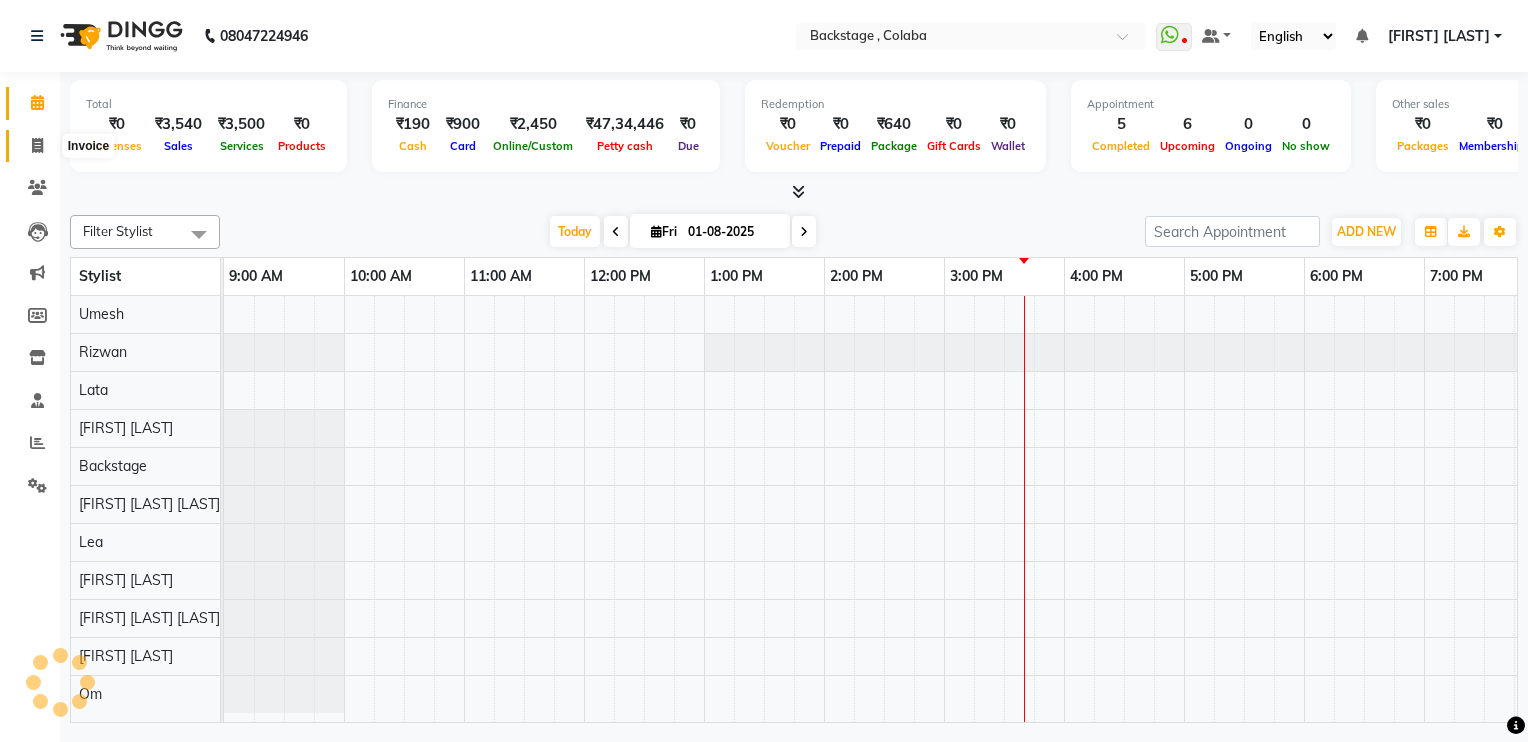 click 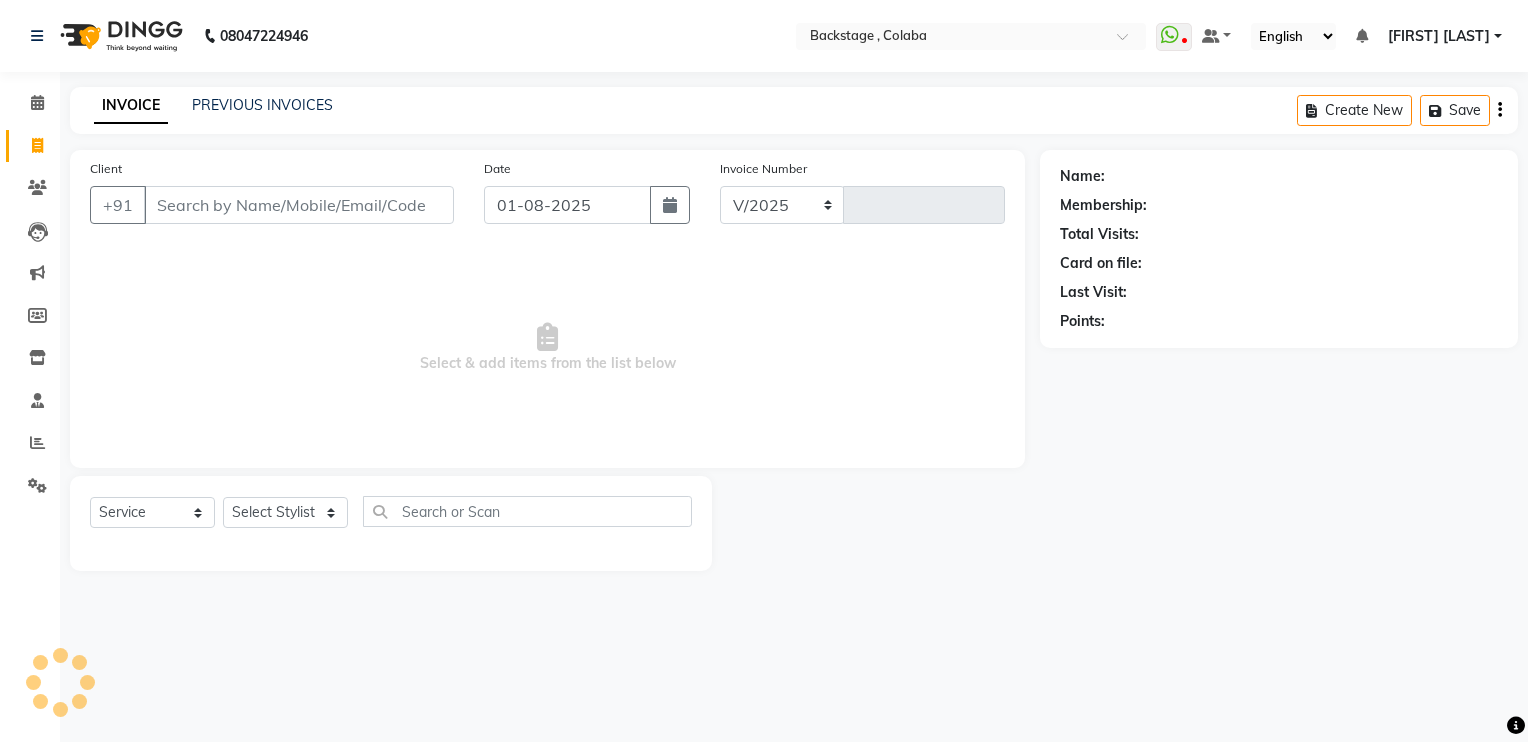 select on "5451" 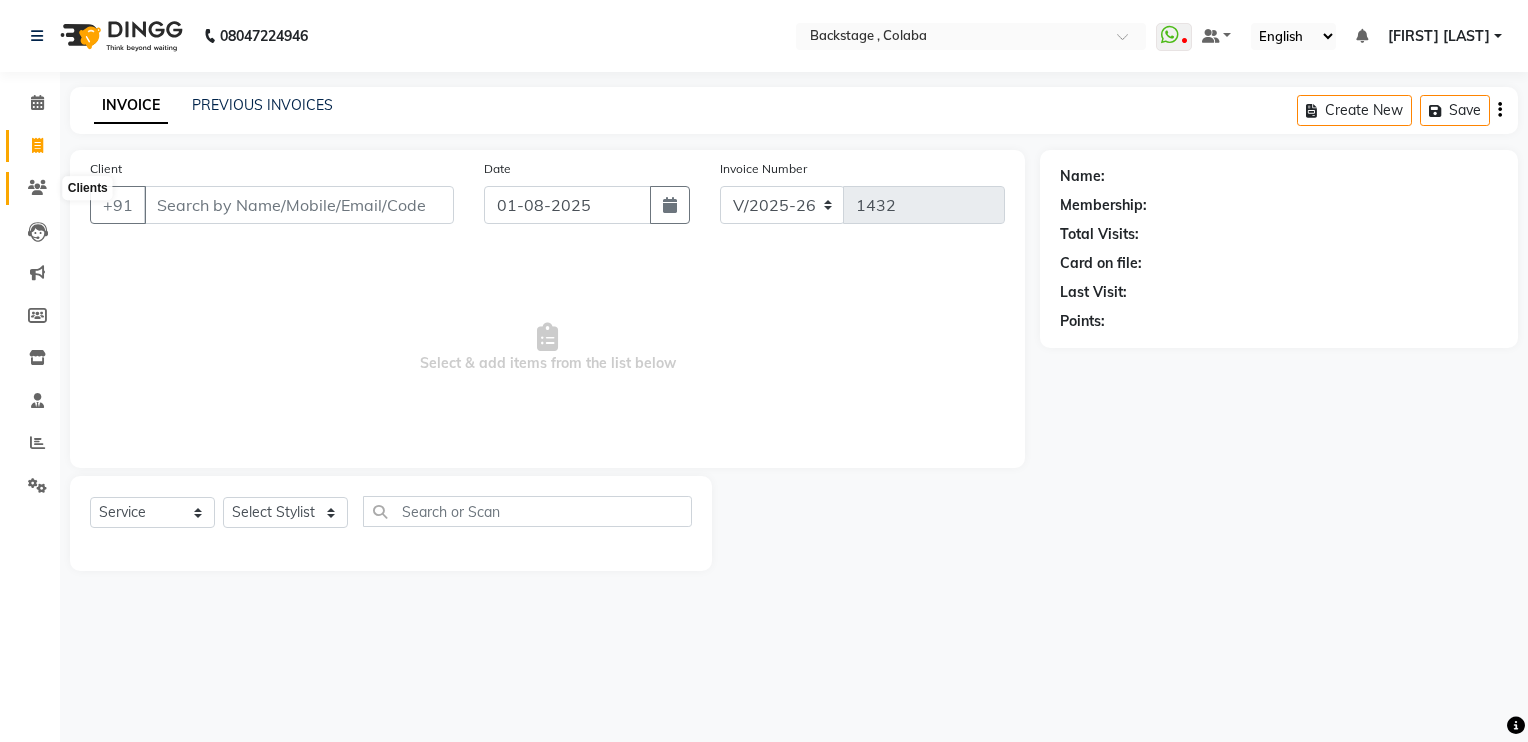 click 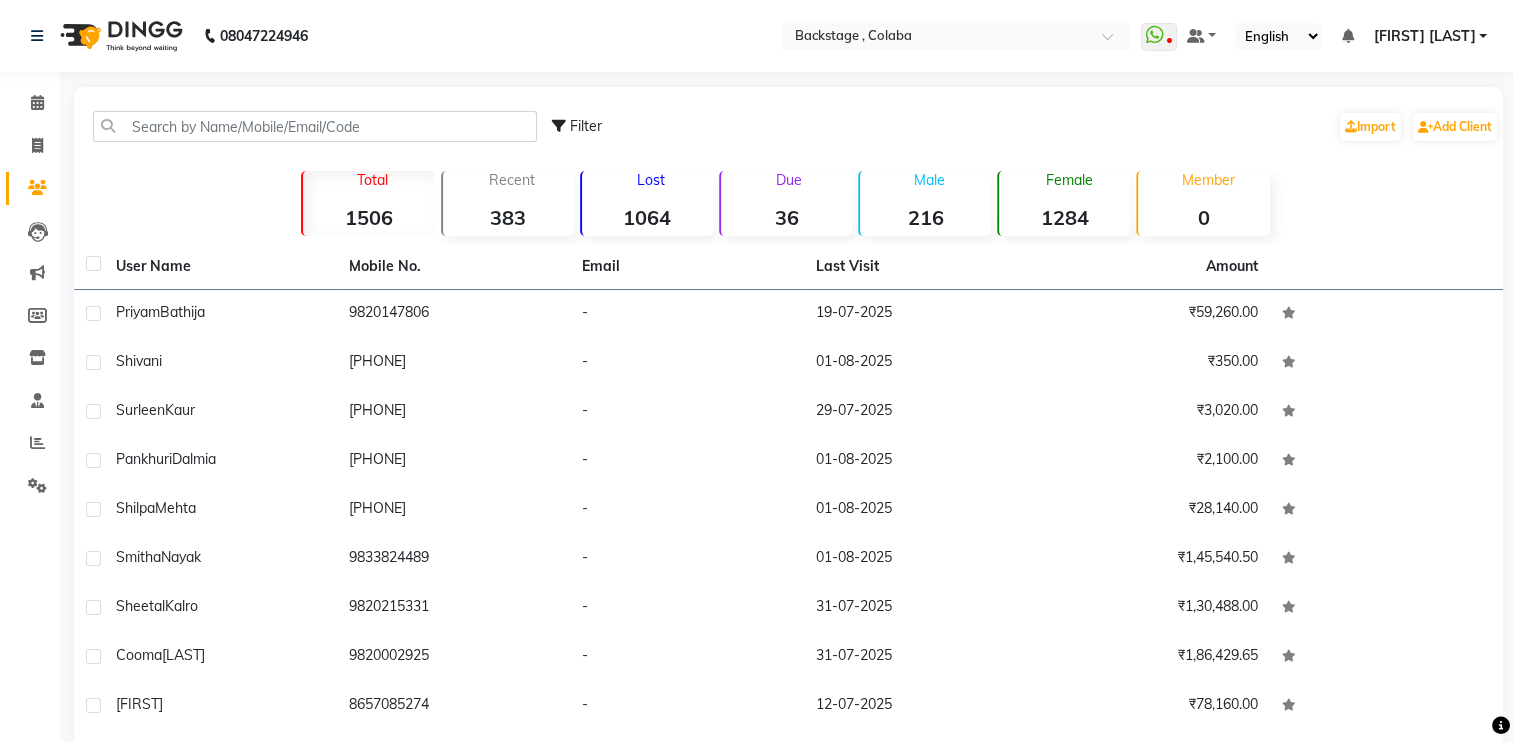 drag, startPoint x: 66, startPoint y: 398, endPoint x: 127, endPoint y: 207, distance: 200.50436 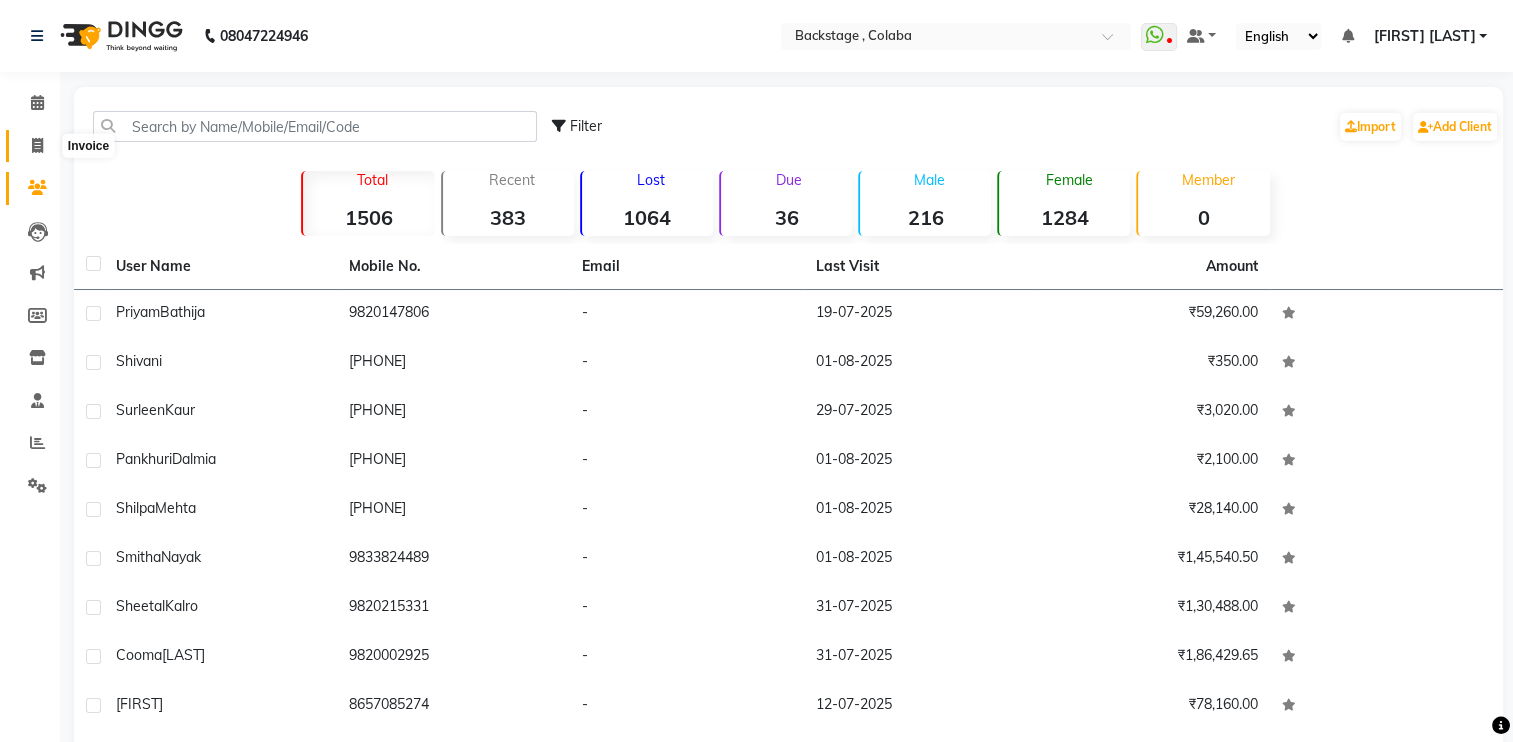 click on "Invoice" 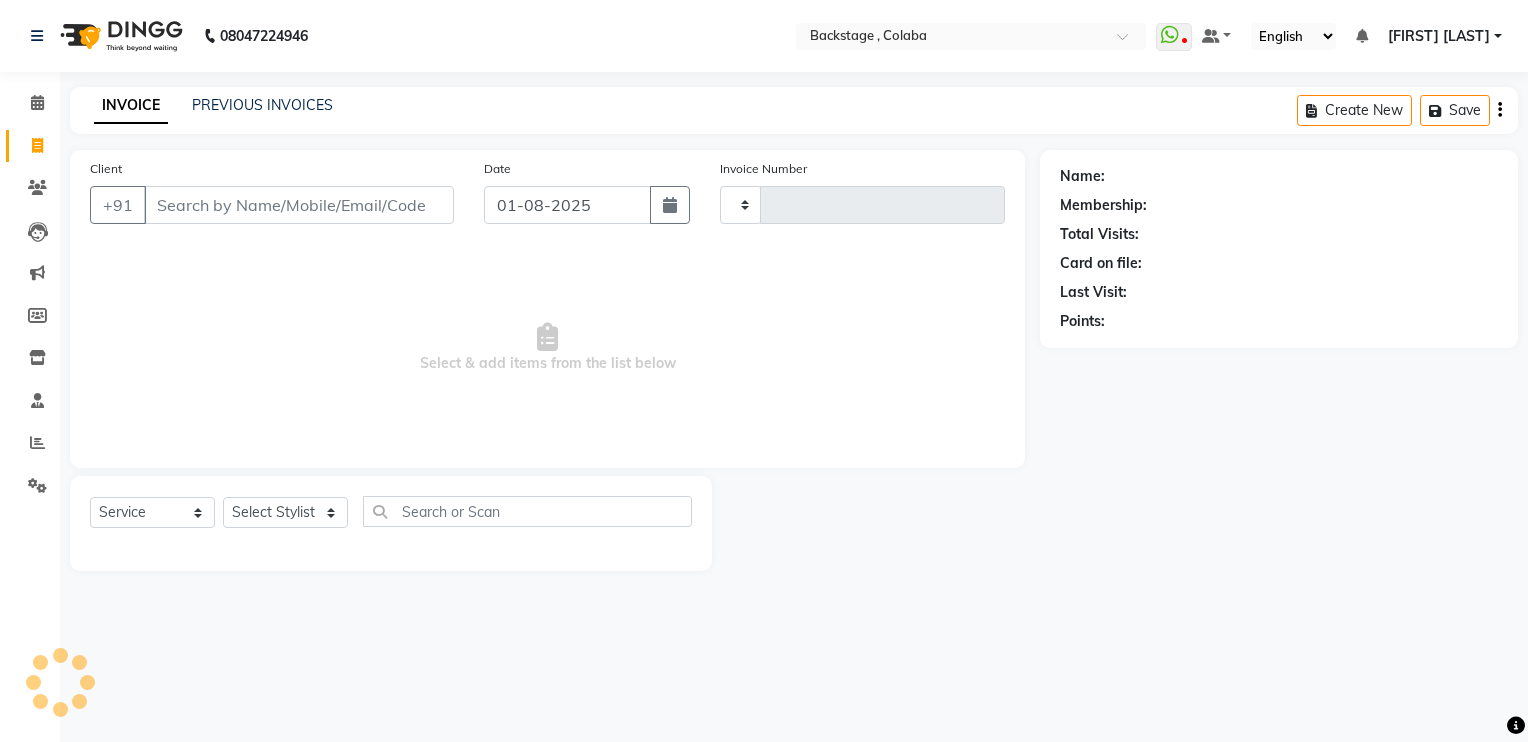 type on "1432" 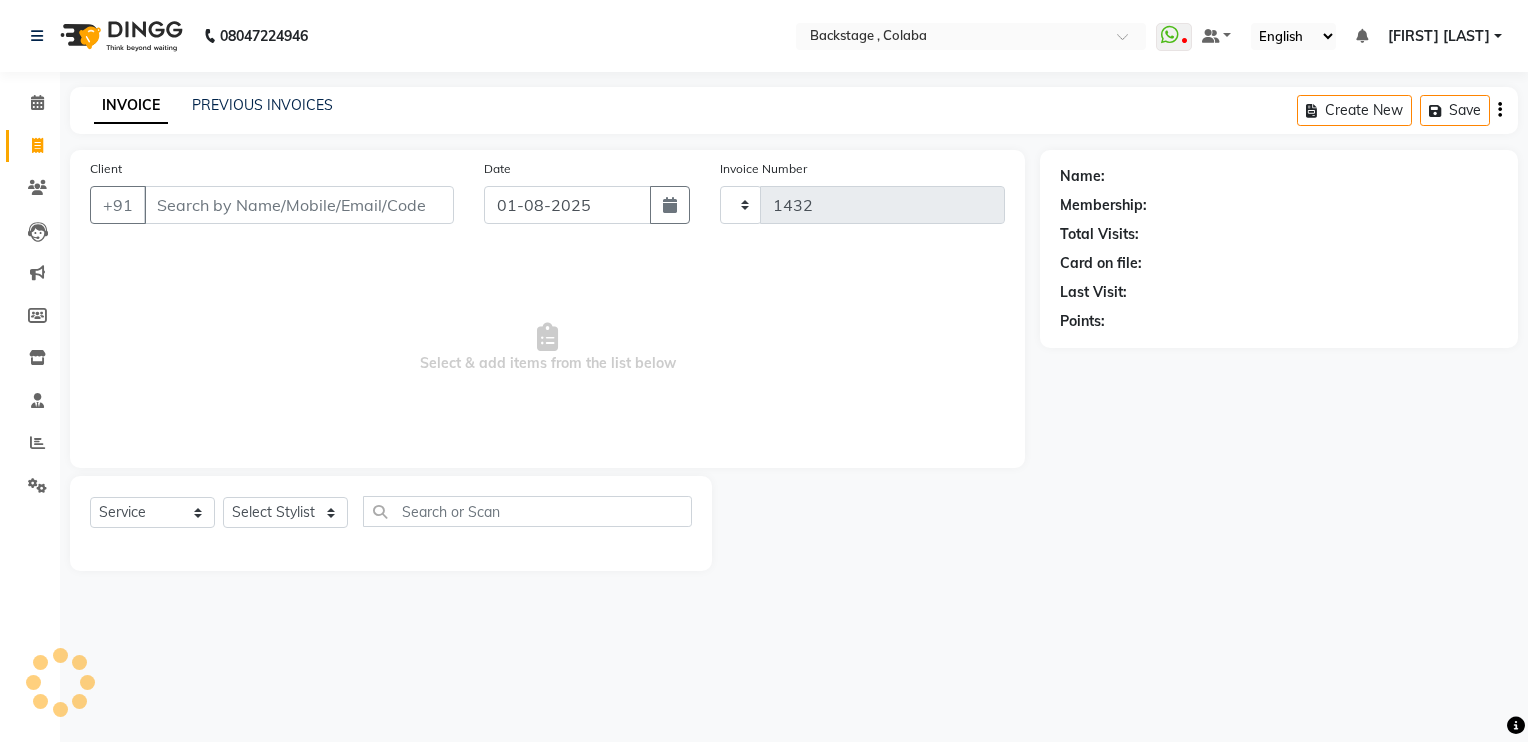 select on "5451" 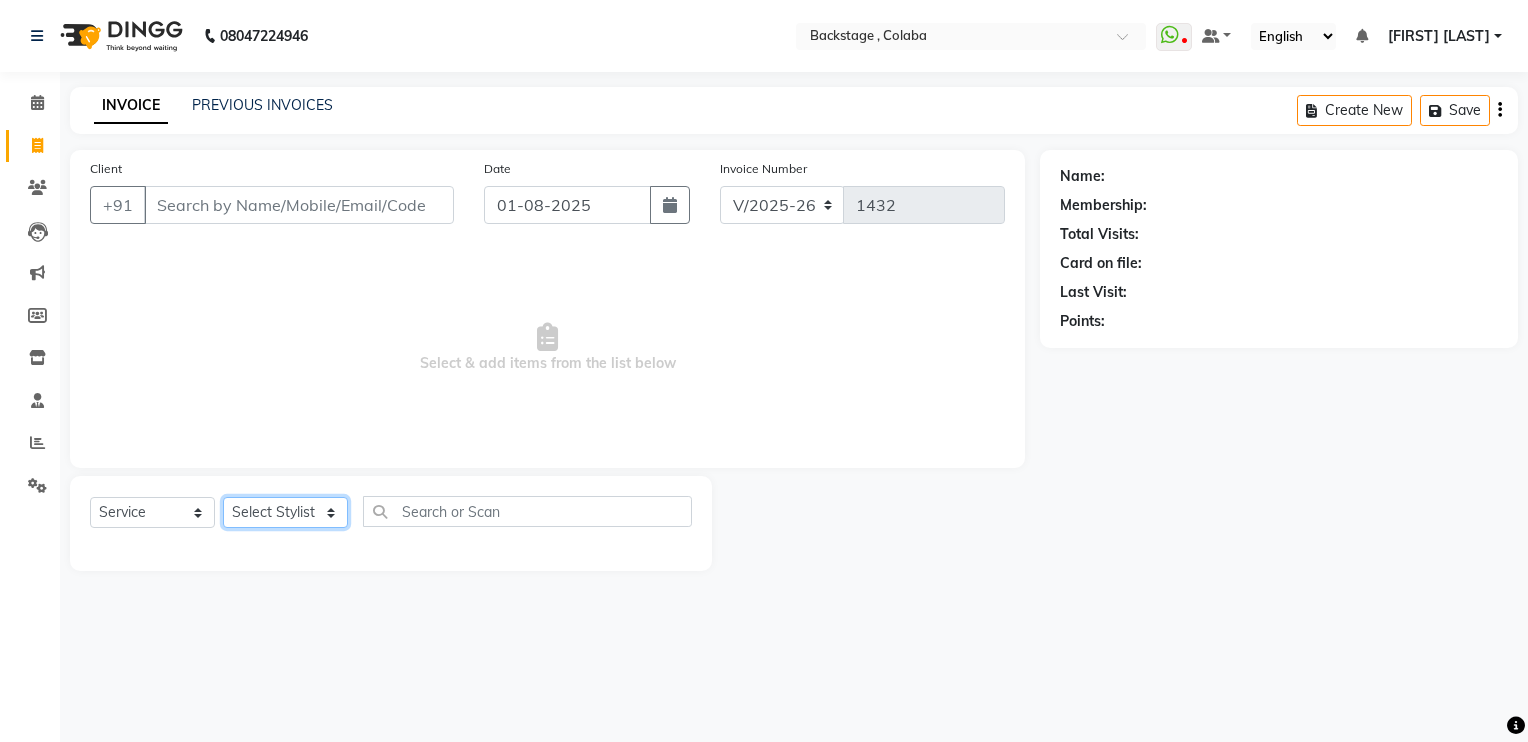 click on "Select Stylist Backstage Bharti Nitesh Gohar Jayesh Anil Karekar Kumar Utkar Lata Lea Om Pratibha Sonawane Rashmi Banerjee Rizwan Umesh" 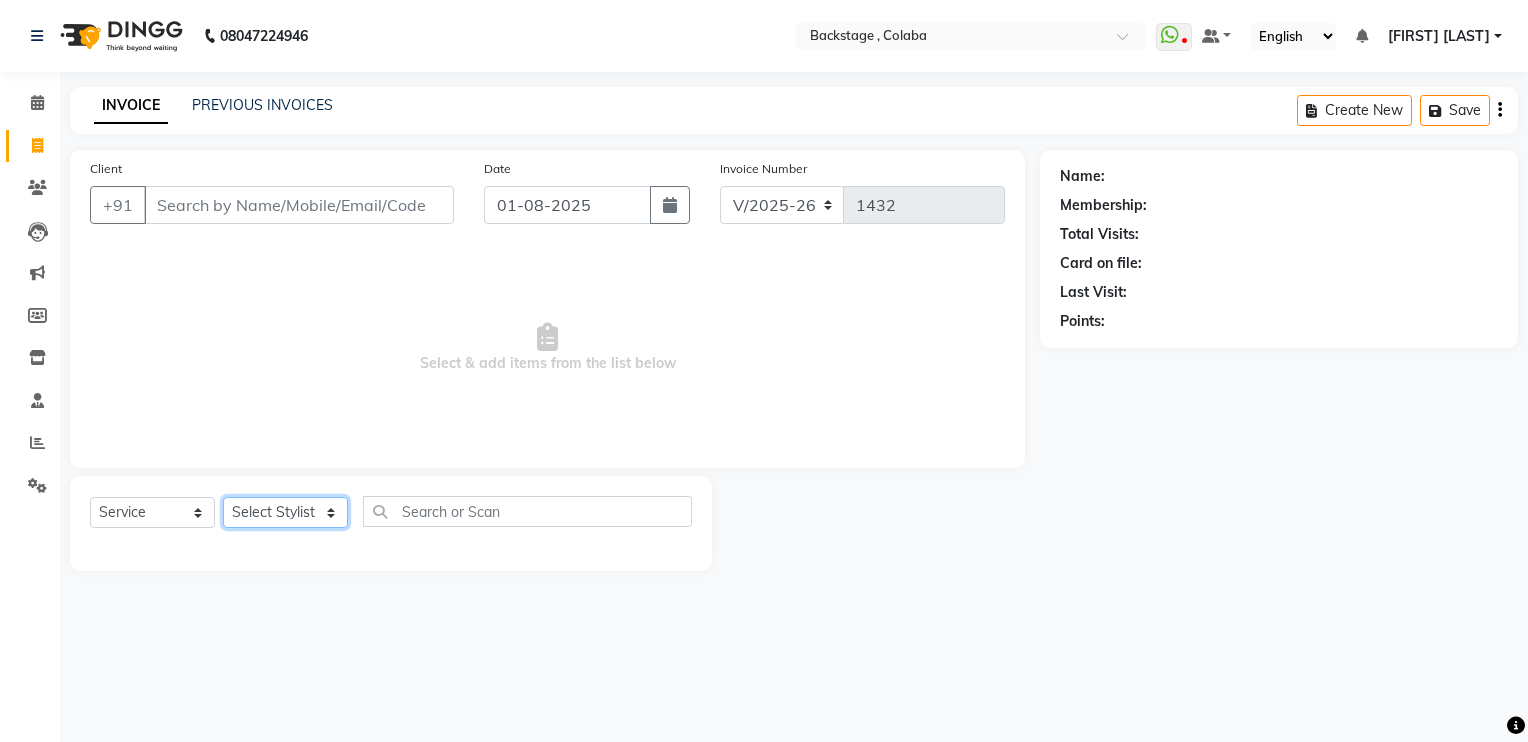 select on "36479" 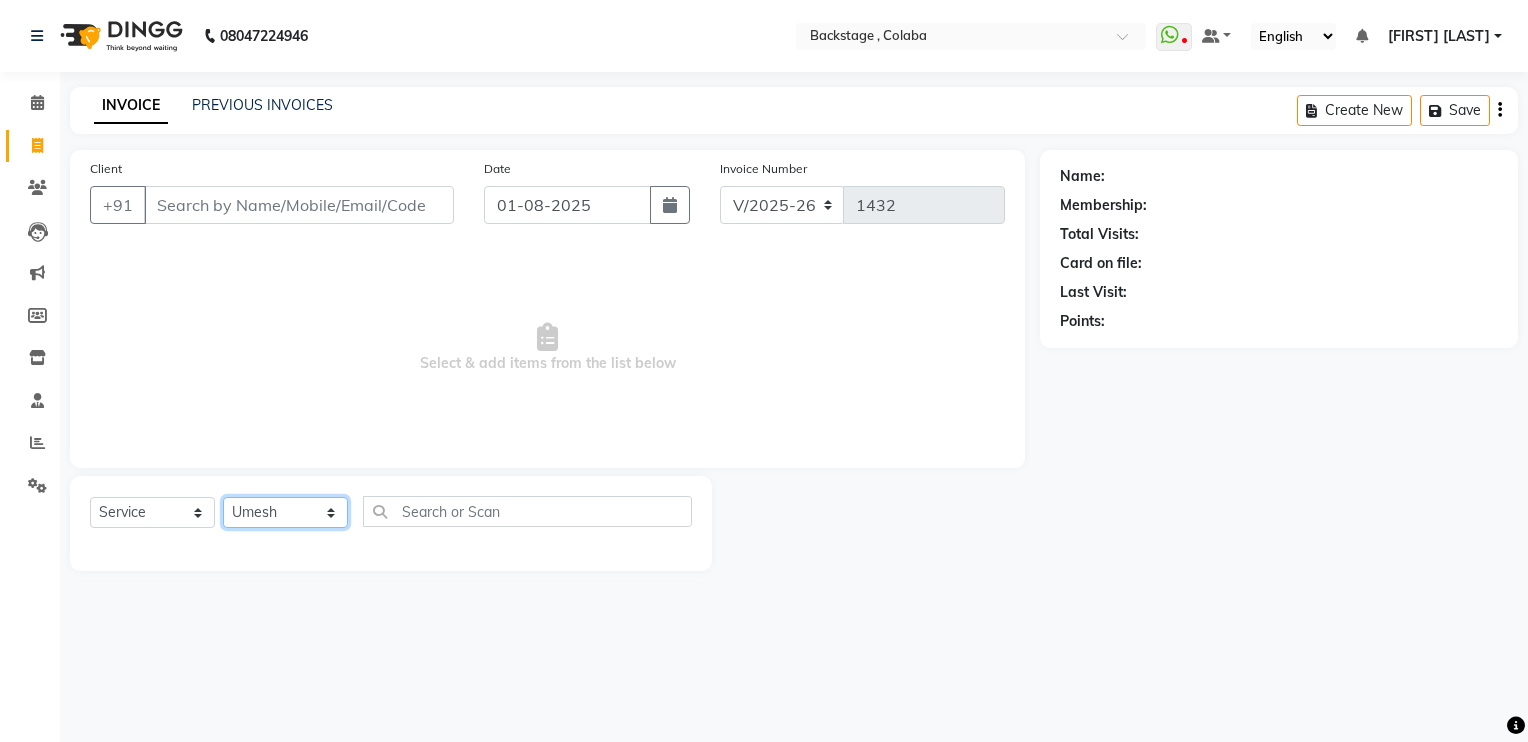click on "Select Stylist Backstage Bharti Nitesh Gohar Jayesh Anil Karekar Kumar Utkar Lata Lea Om Pratibha Sonawane Rashmi Banerjee Rizwan Umesh" 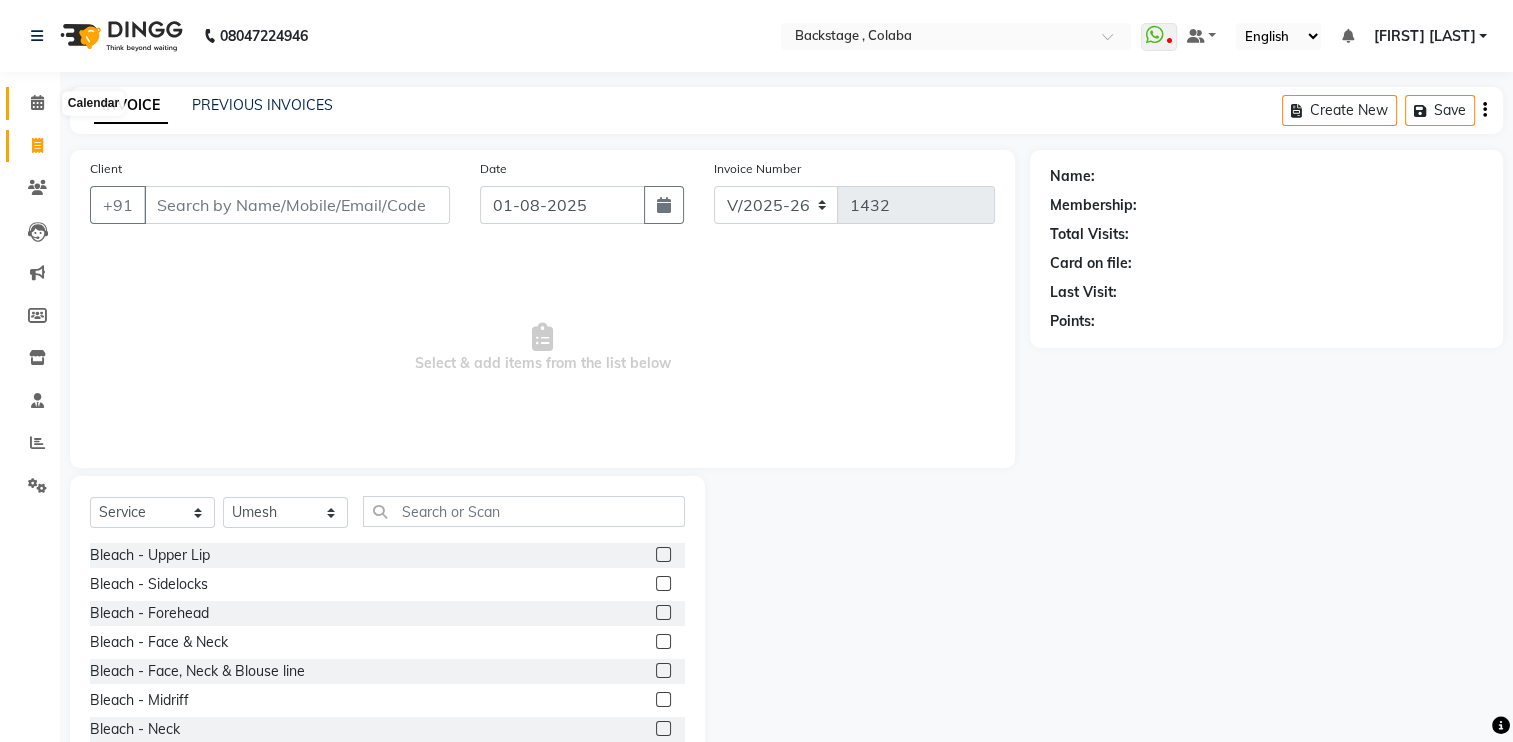 click 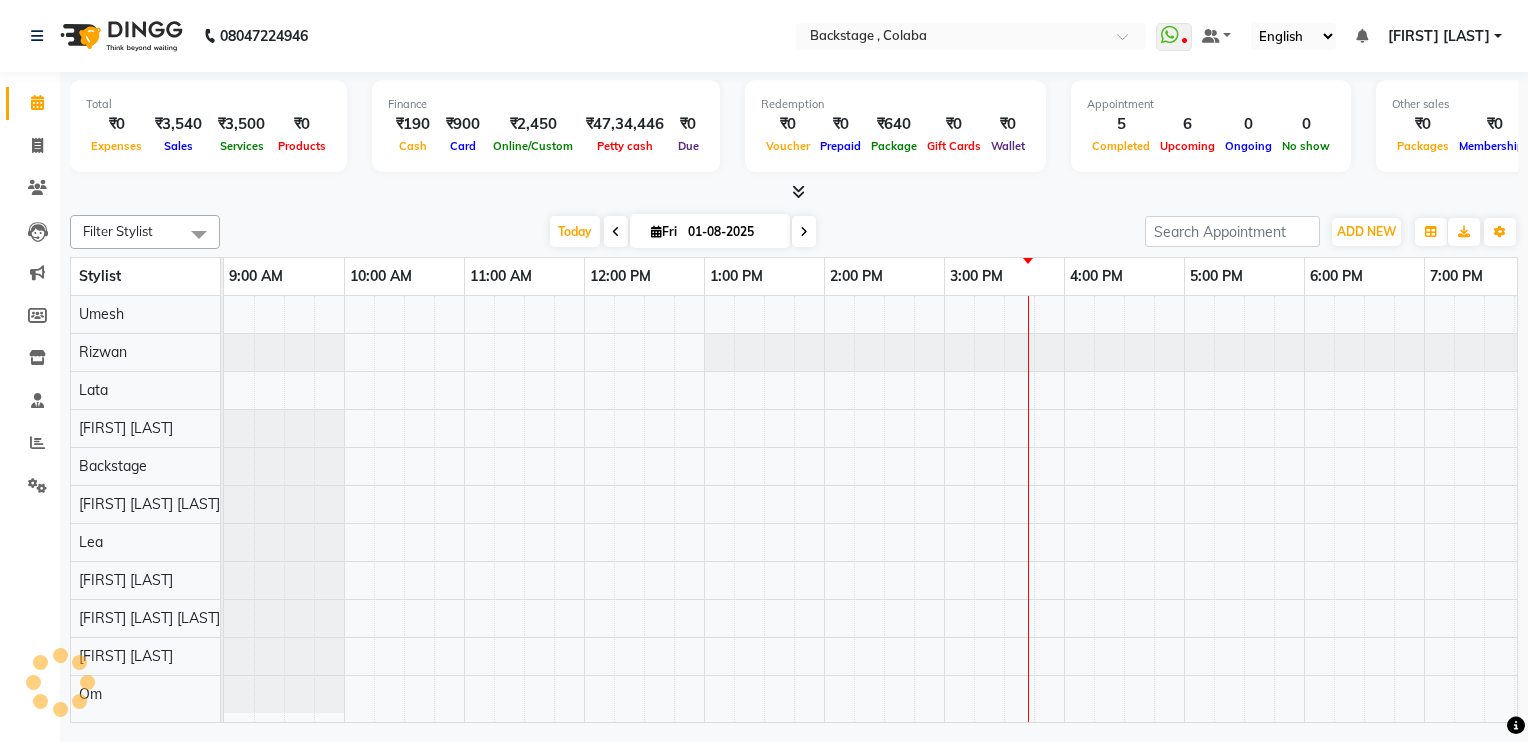 scroll, scrollTop: 0, scrollLeft: 0, axis: both 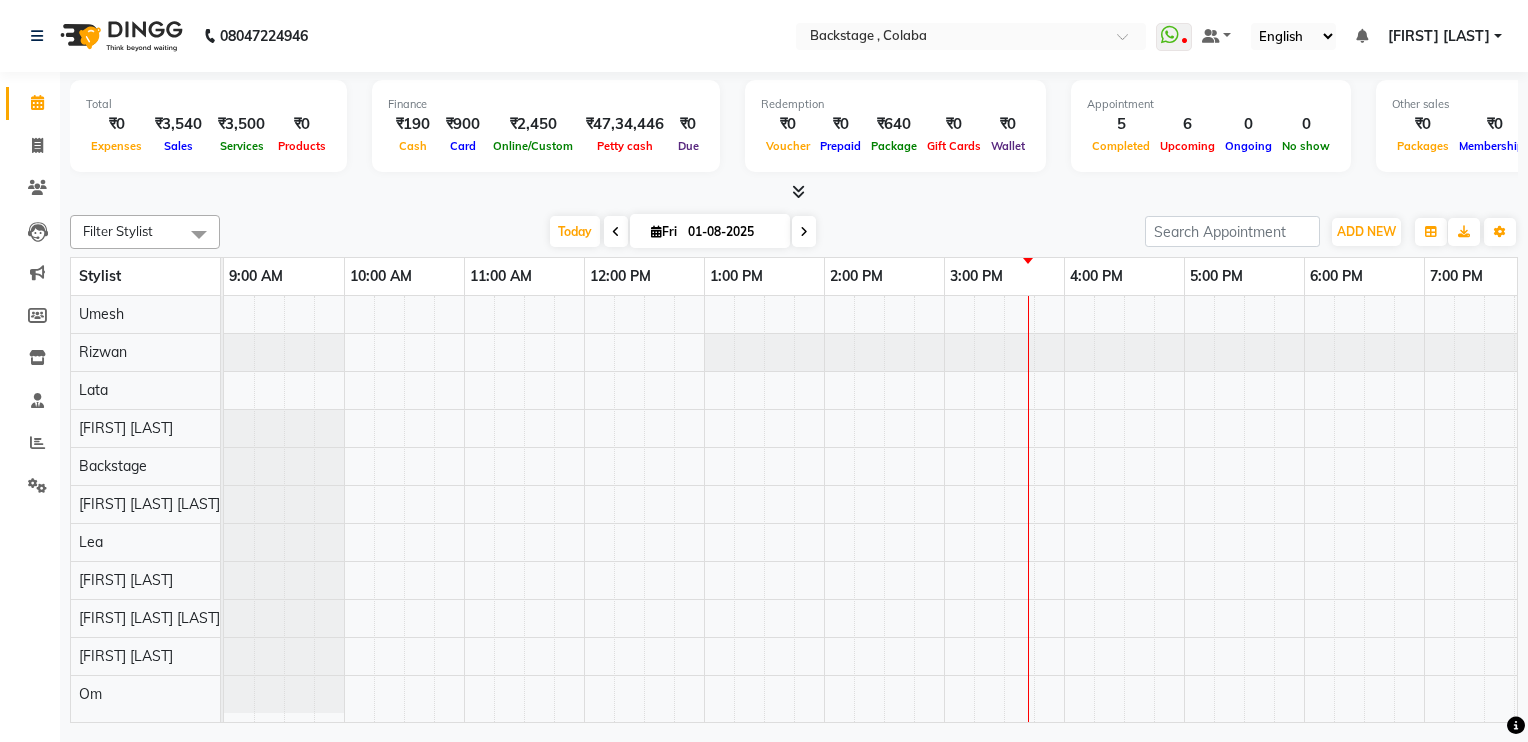 click on "9:00 AM" at bounding box center (284, 276) 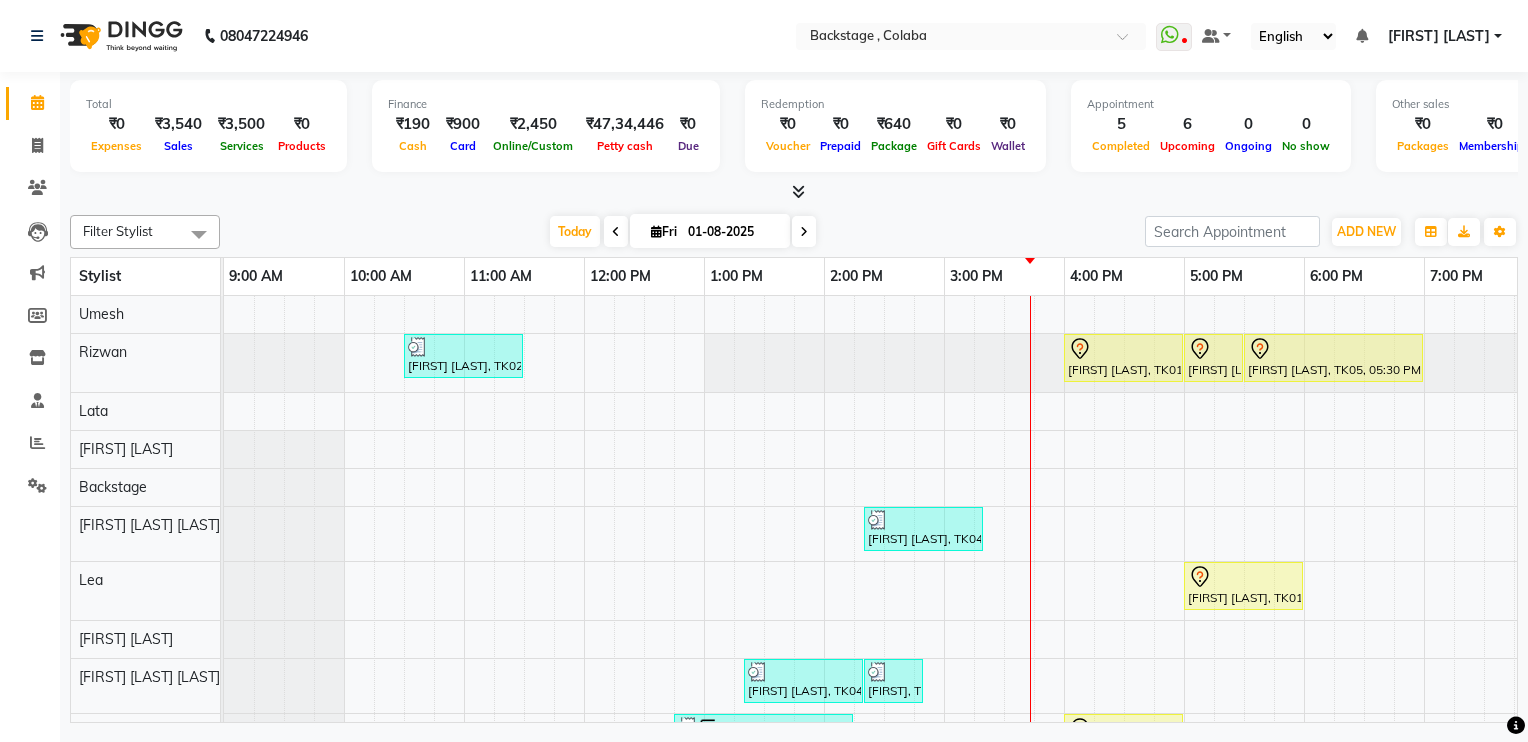 click on "Total  ₹0  Expenses ₹3,540  Sales ₹3,500  Services ₹0  Products Finance  ₹190  Cash ₹900  Card ₹2,450  Online/Custom ₹47,34,446 Petty cash ₹0 Due  Redemption  ₹0 Voucher ₹0 Prepaid ₹640 Package ₹0  Gift Cards ₹0  Wallet  Appointment  5 Completed 6 Upcoming 0 Ongoing 0 No show  Other sales  ₹0  Packages ₹0  Memberships ₹0  Vouchers ₹0  Prepaids ₹0  Gift Cards" at bounding box center [794, 129] 